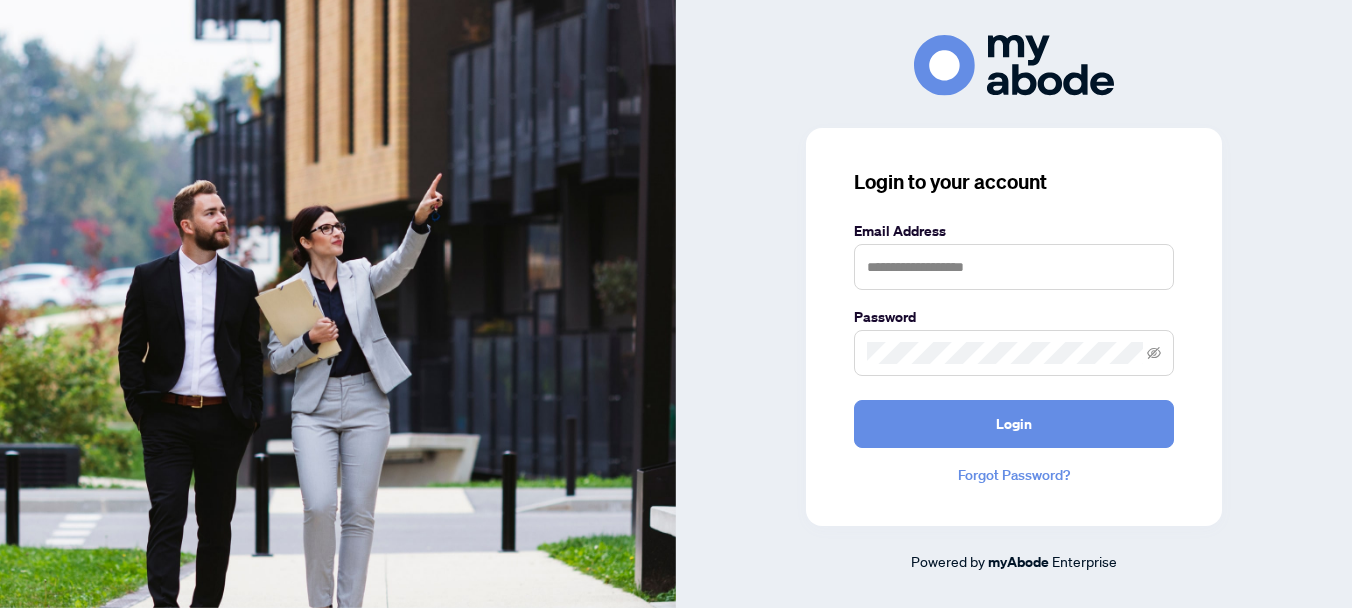scroll, scrollTop: 0, scrollLeft: 0, axis: both 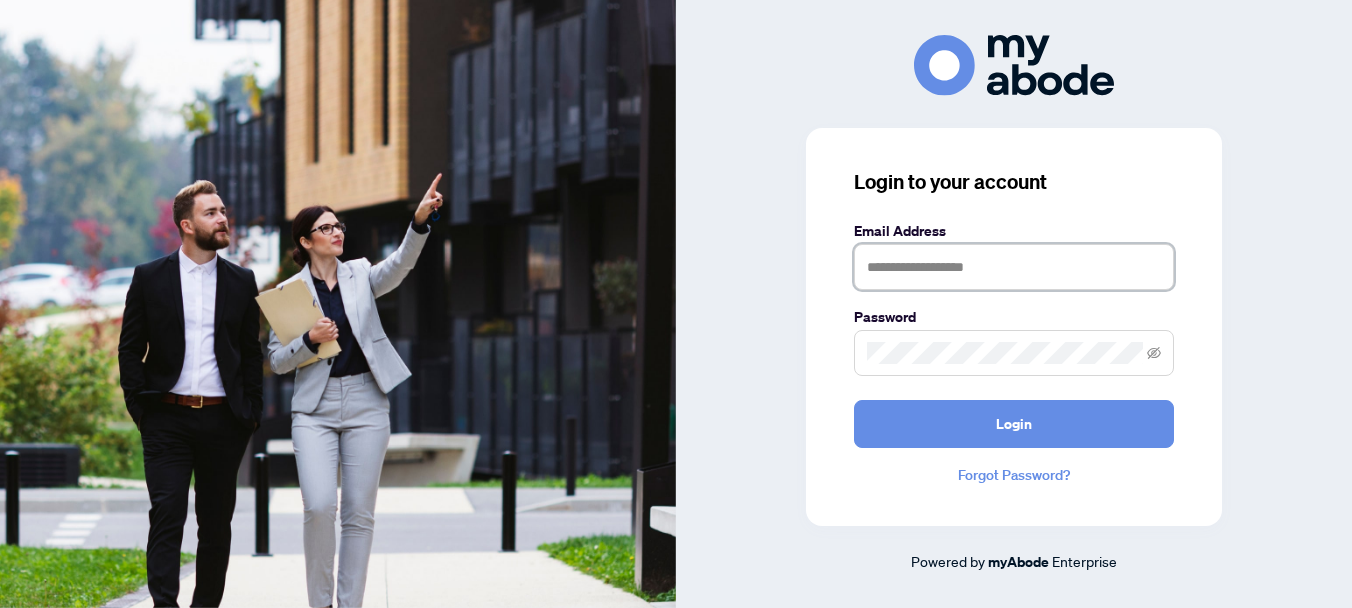click at bounding box center [1014, 267] 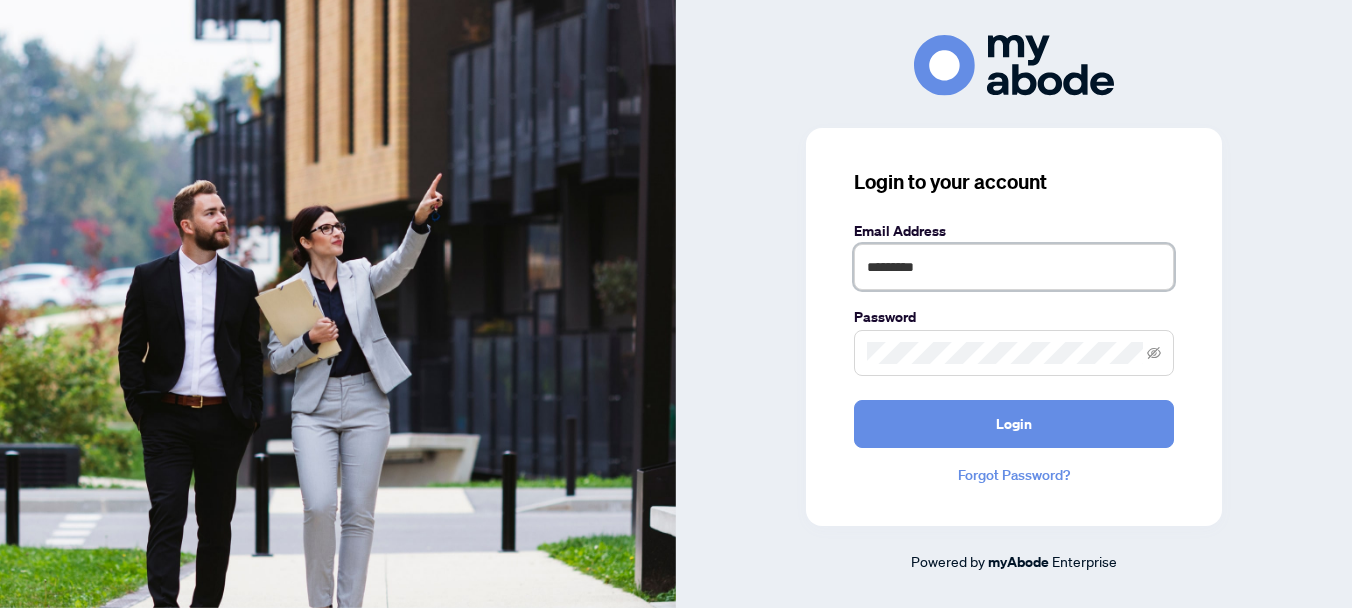 type on "*********" 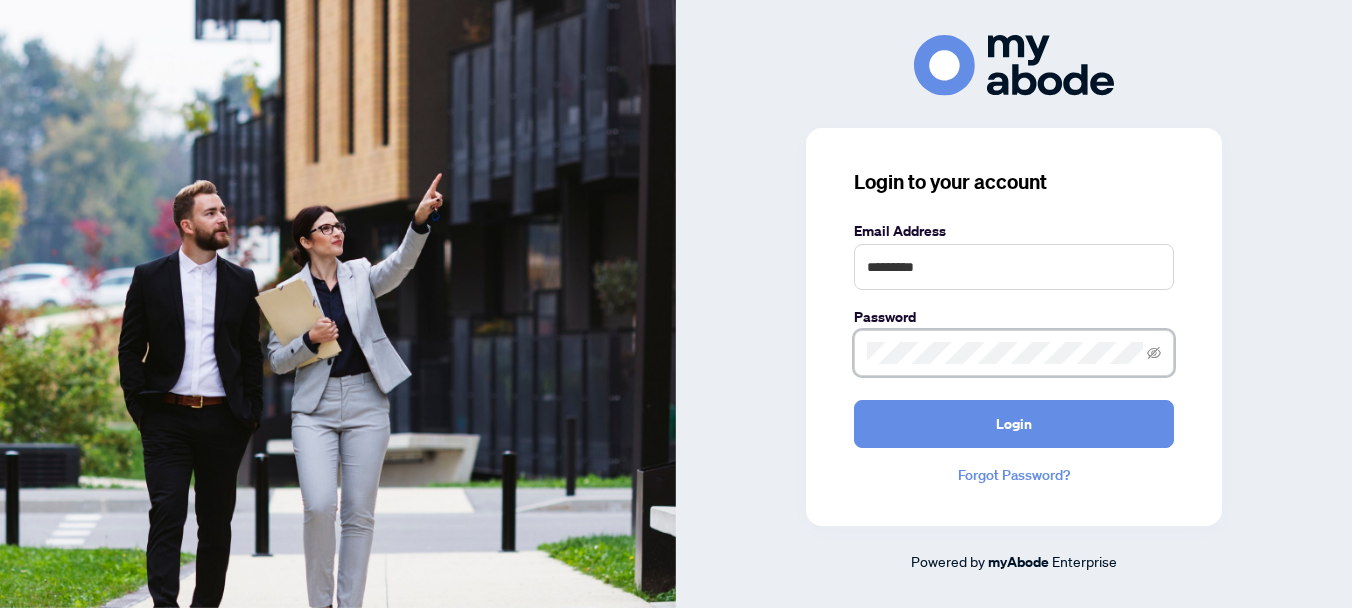click at bounding box center (1014, 353) 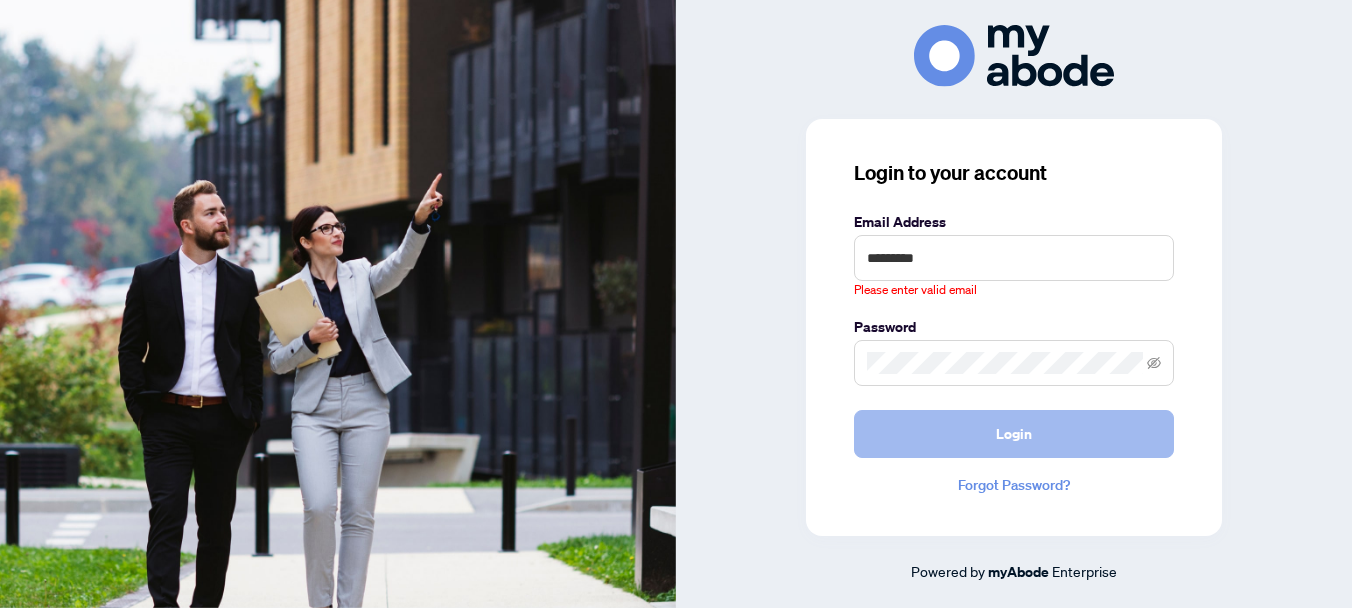 click on "Login" at bounding box center [1014, 434] 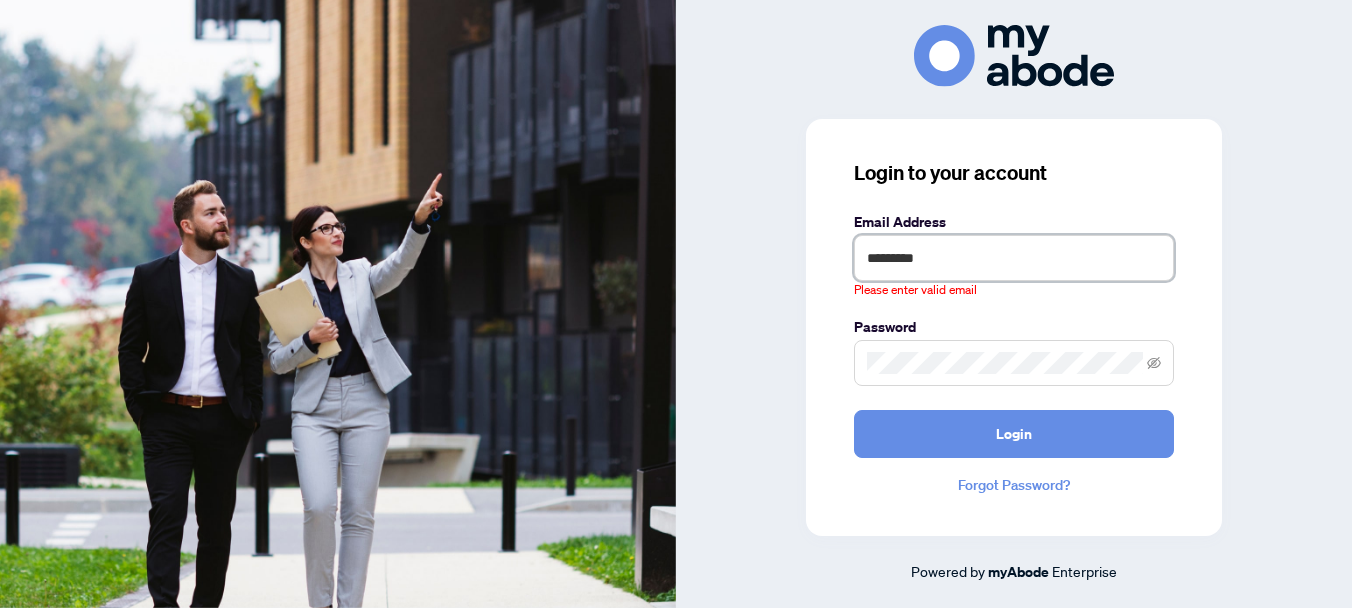 drag, startPoint x: 965, startPoint y: 261, endPoint x: 547, endPoint y: 98, distance: 448.6569 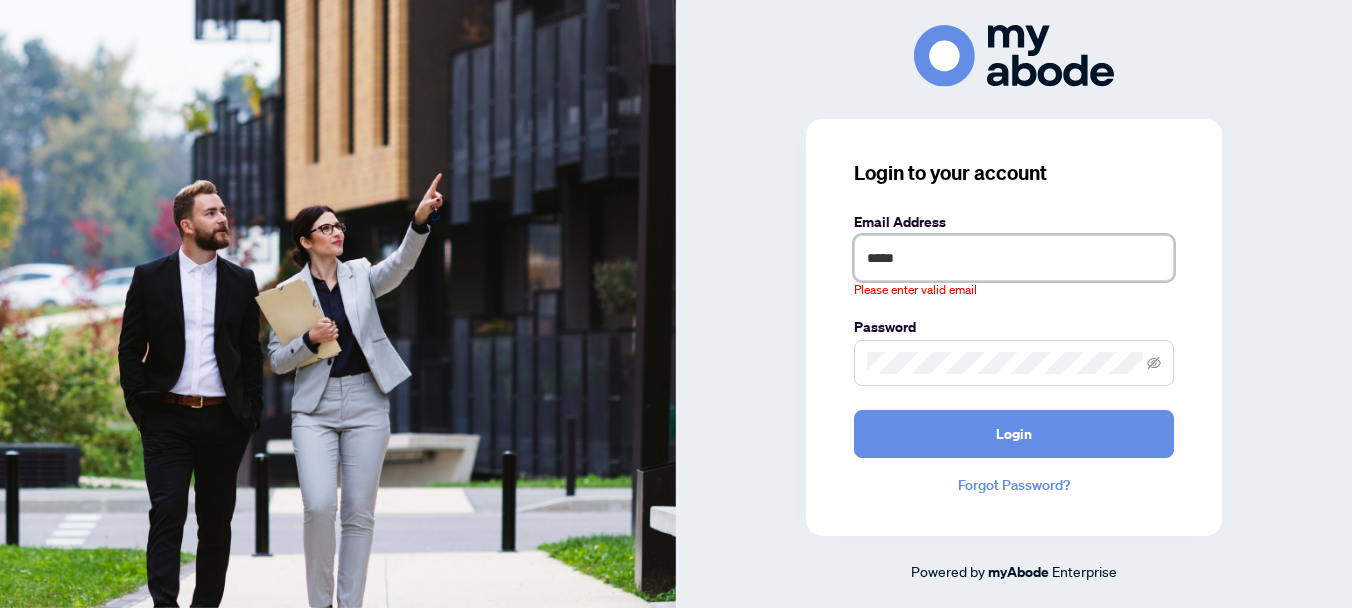 type on "**********" 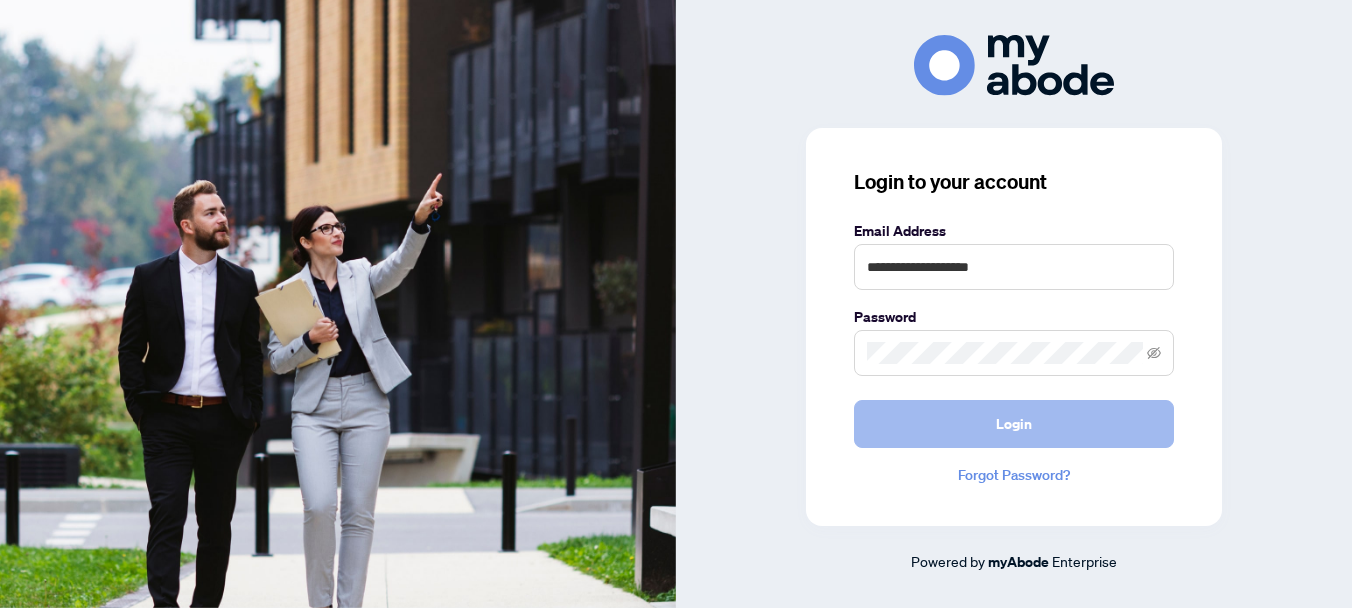 click on "Login" at bounding box center (1014, 424) 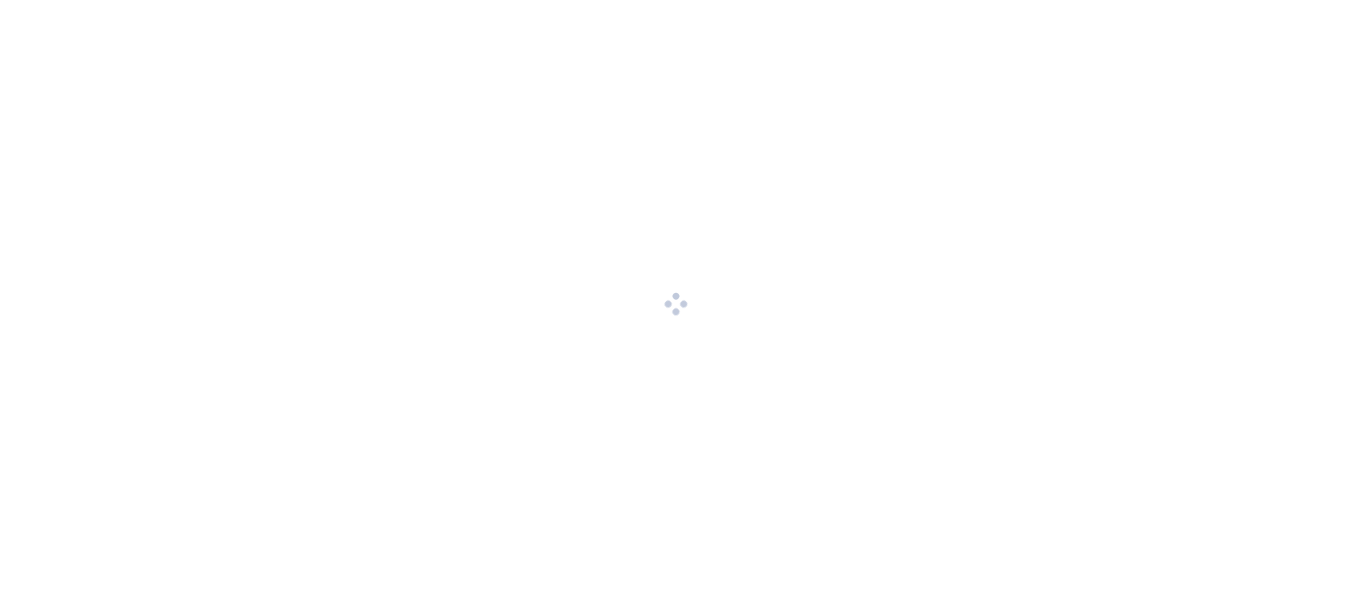 scroll, scrollTop: 0, scrollLeft: 0, axis: both 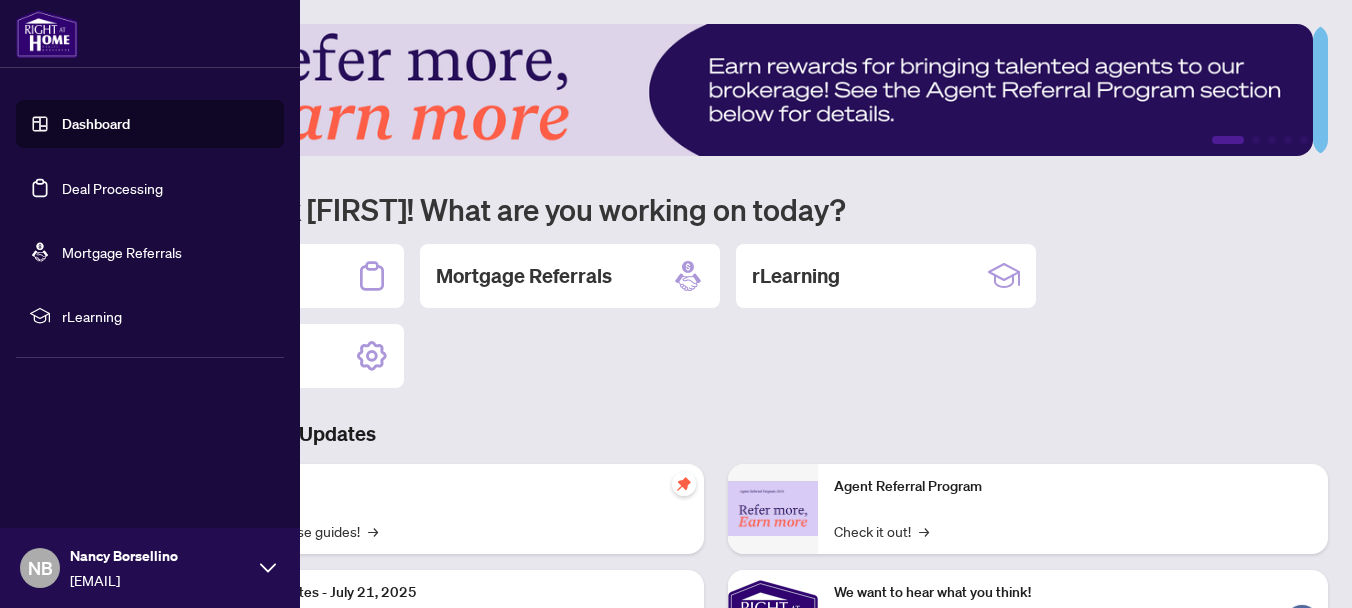 click on "Dashboard" at bounding box center (96, 124) 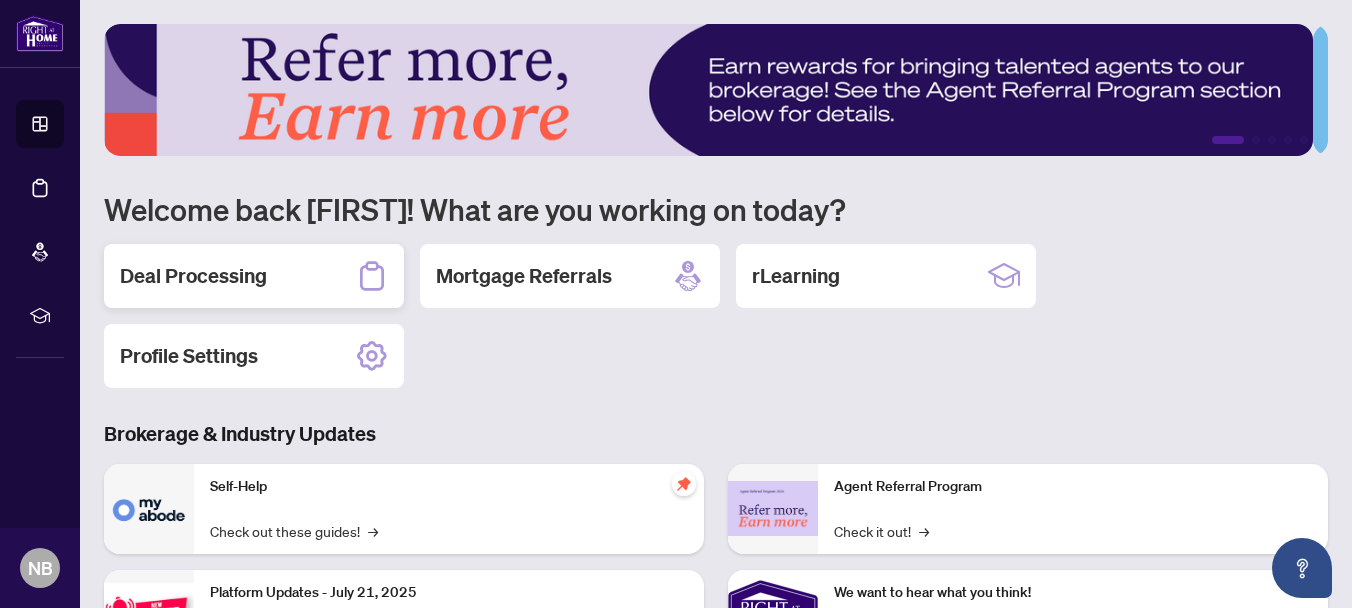 click on "Deal Processing" at bounding box center (193, 276) 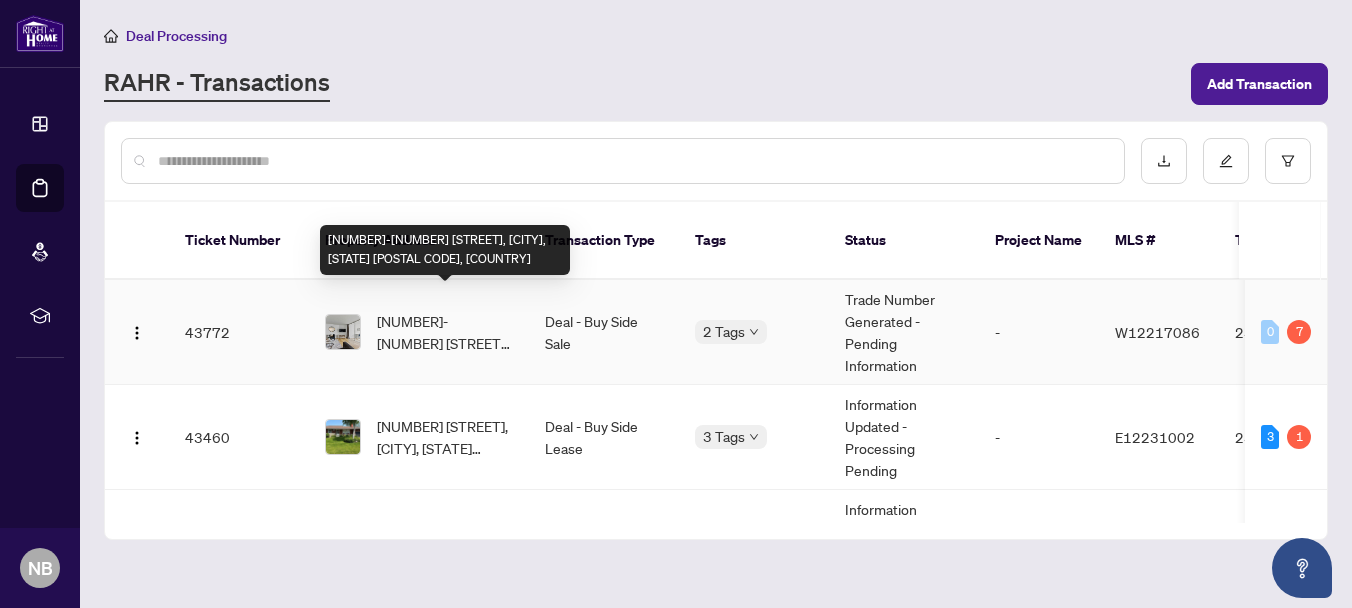 click on "[NUMBER]-[NUMBER] [STREET], [CITY], [STATE] [POSTAL CODE], [COUNTRY]" at bounding box center (445, 332) 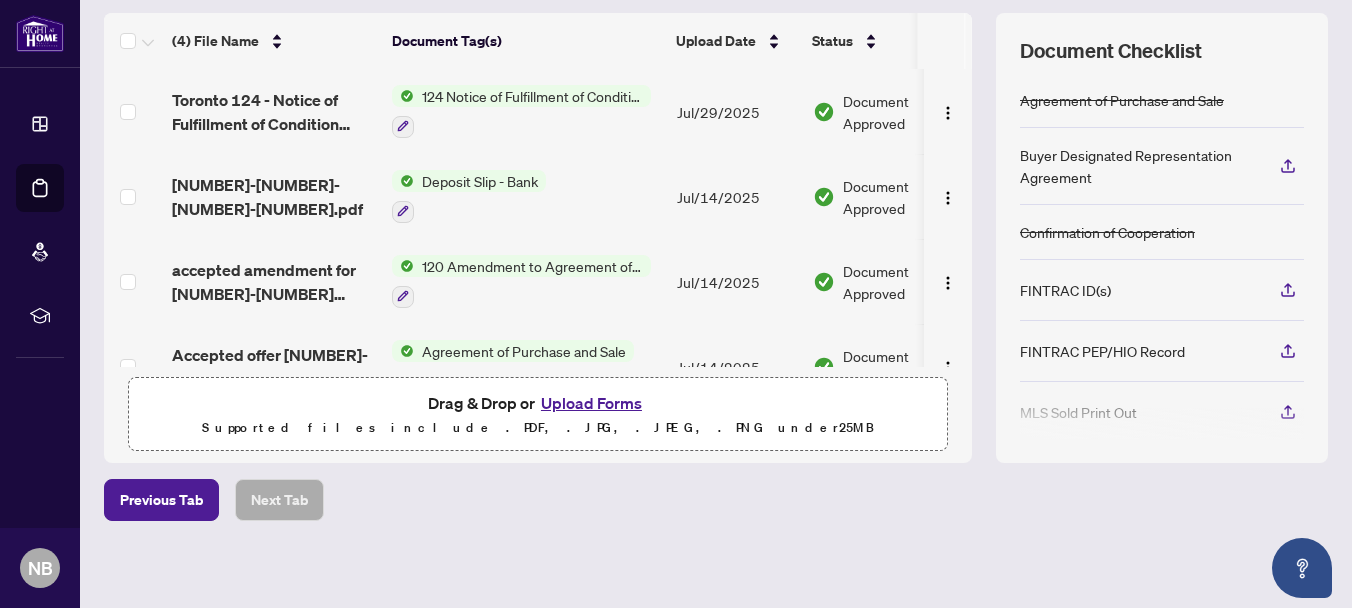 scroll, scrollTop: 267, scrollLeft: 0, axis: vertical 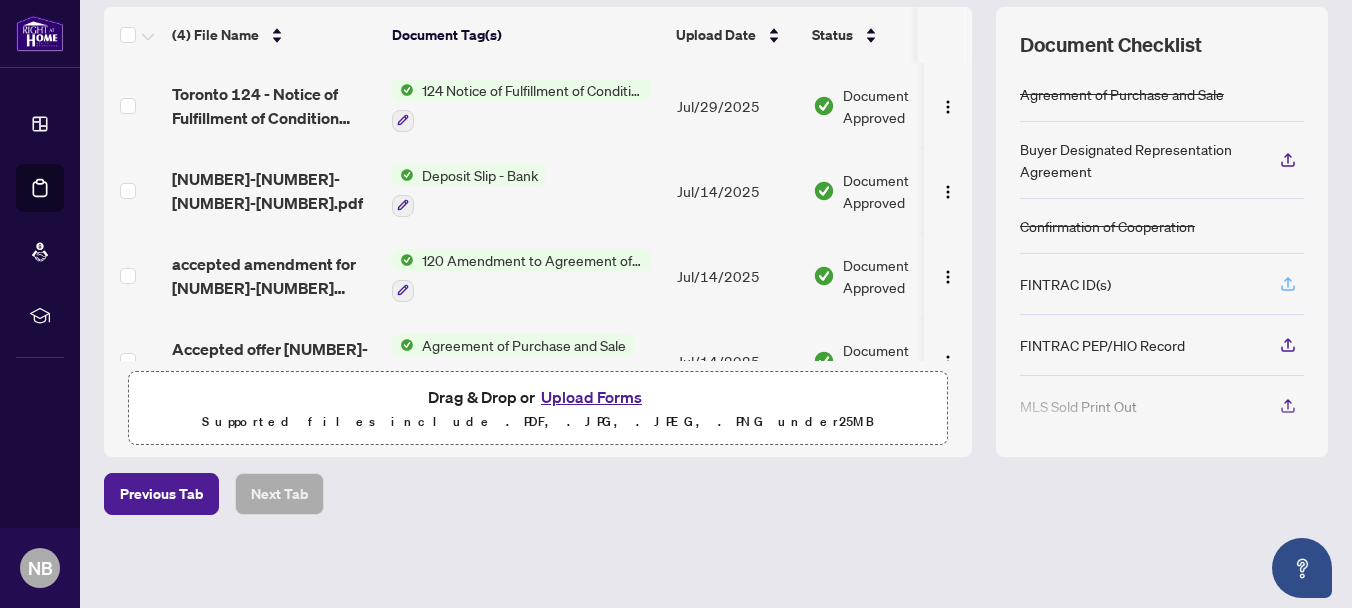 click 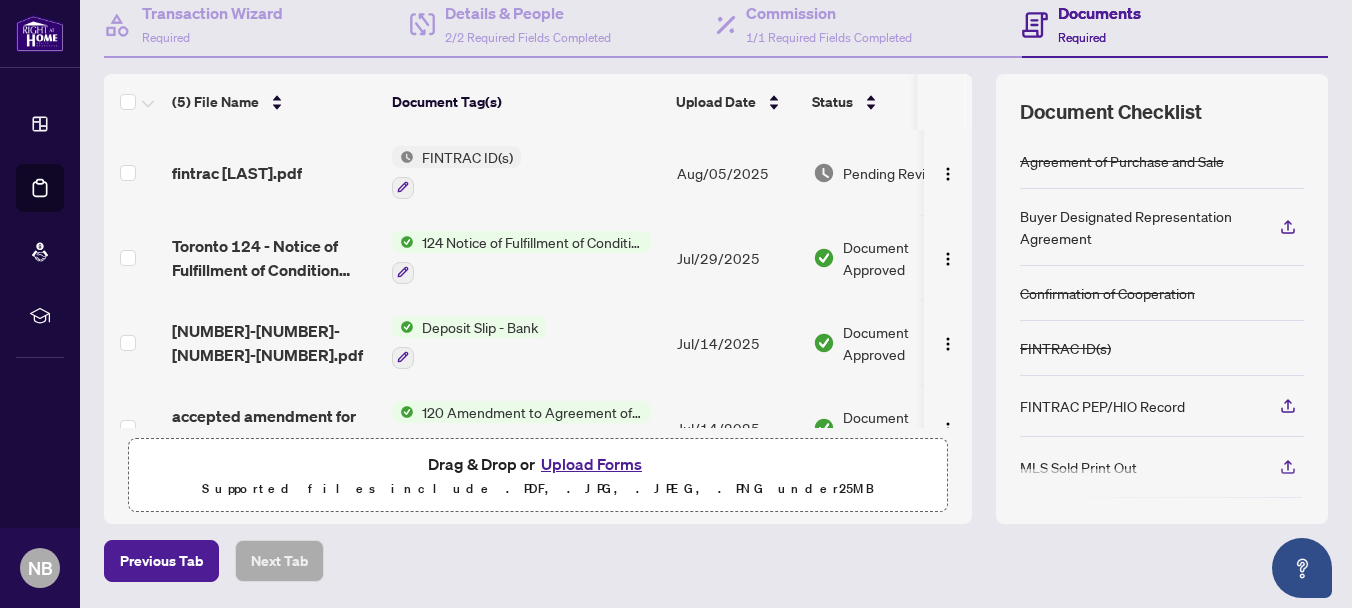 scroll, scrollTop: 262, scrollLeft: 0, axis: vertical 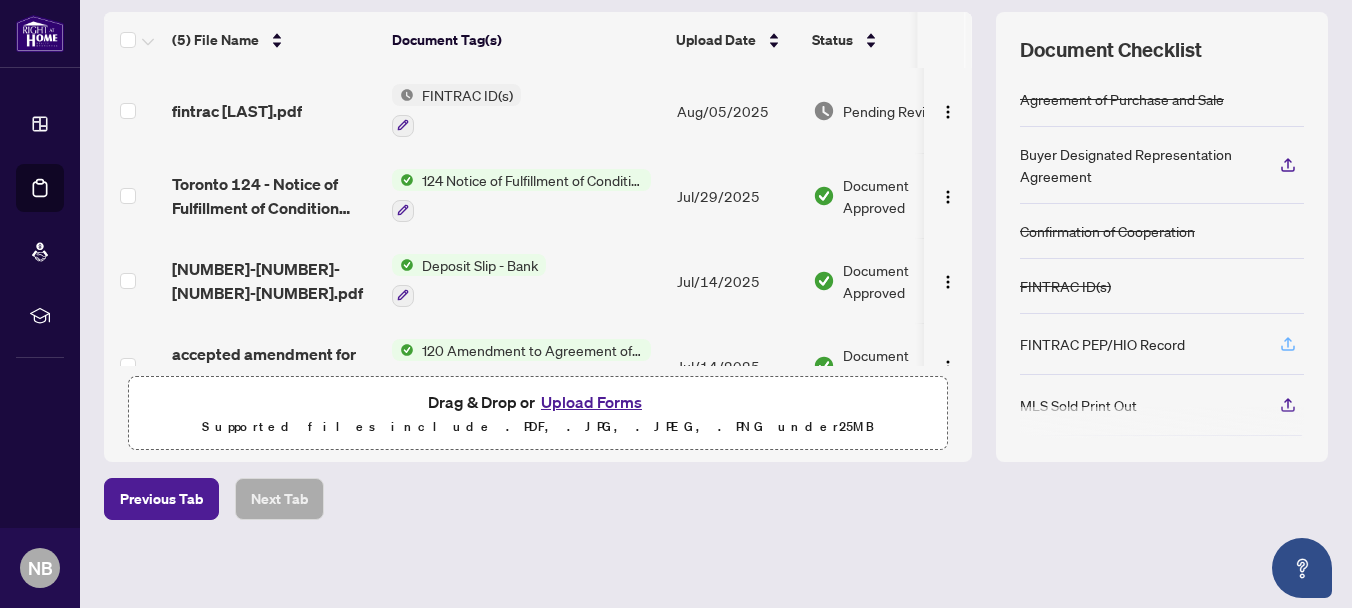 click 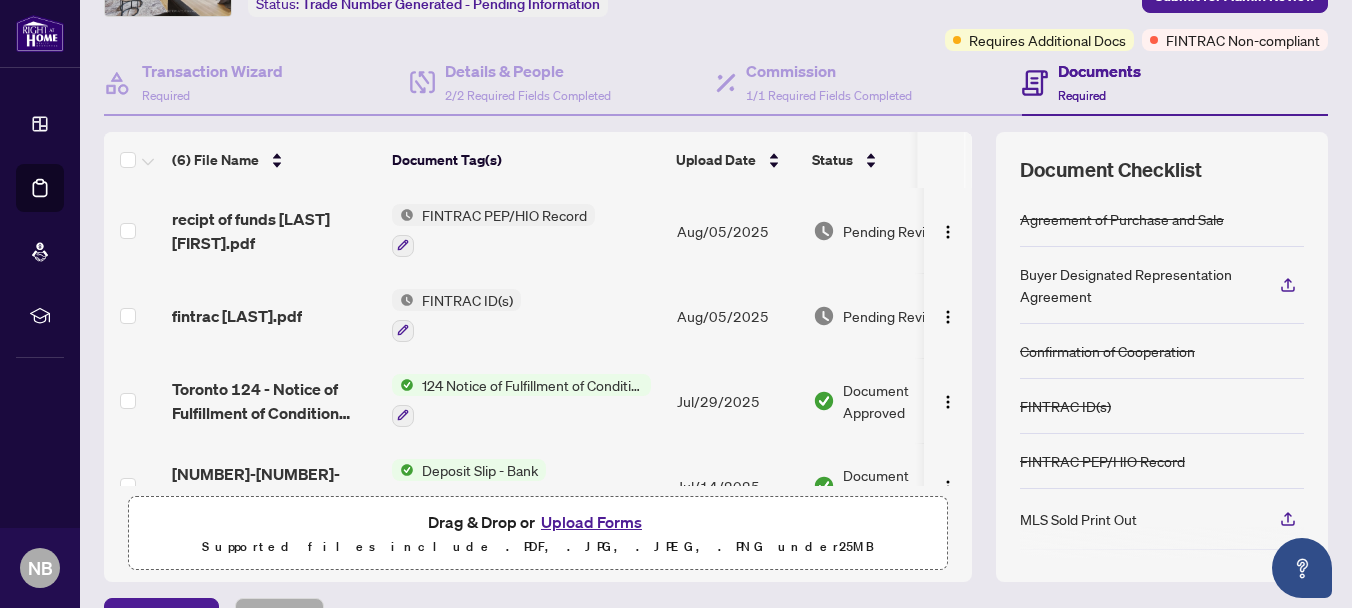 scroll, scrollTop: 161, scrollLeft: 0, axis: vertical 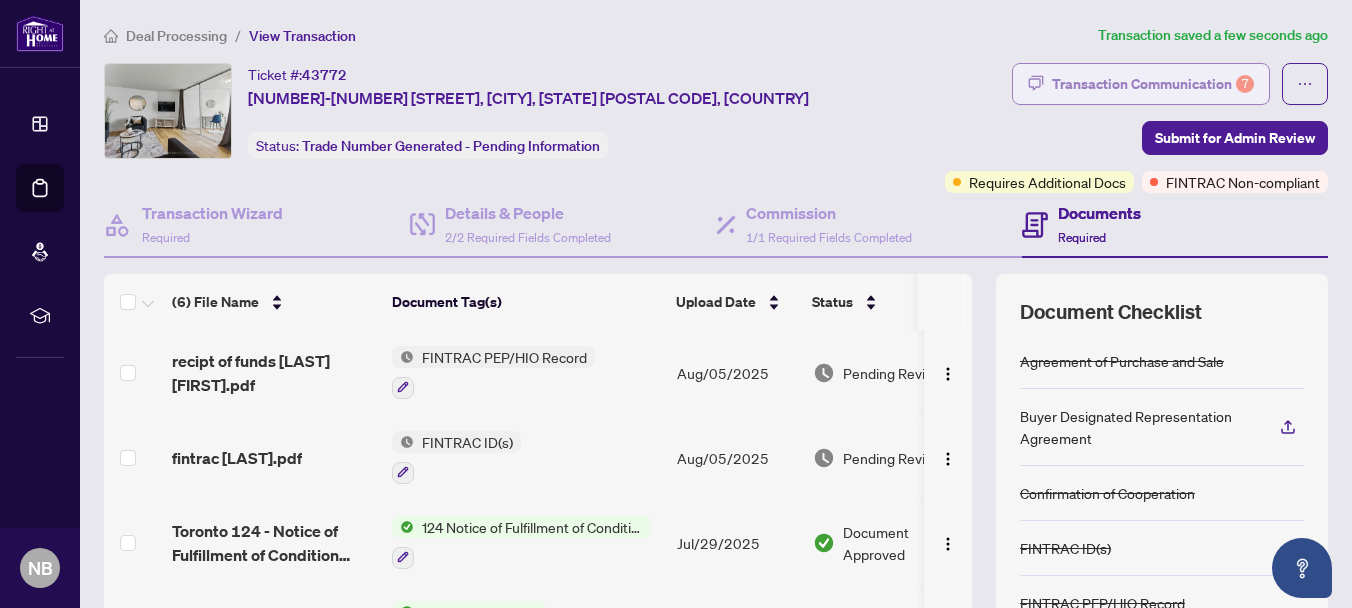 click on "Transaction Communication 7" at bounding box center [1153, 84] 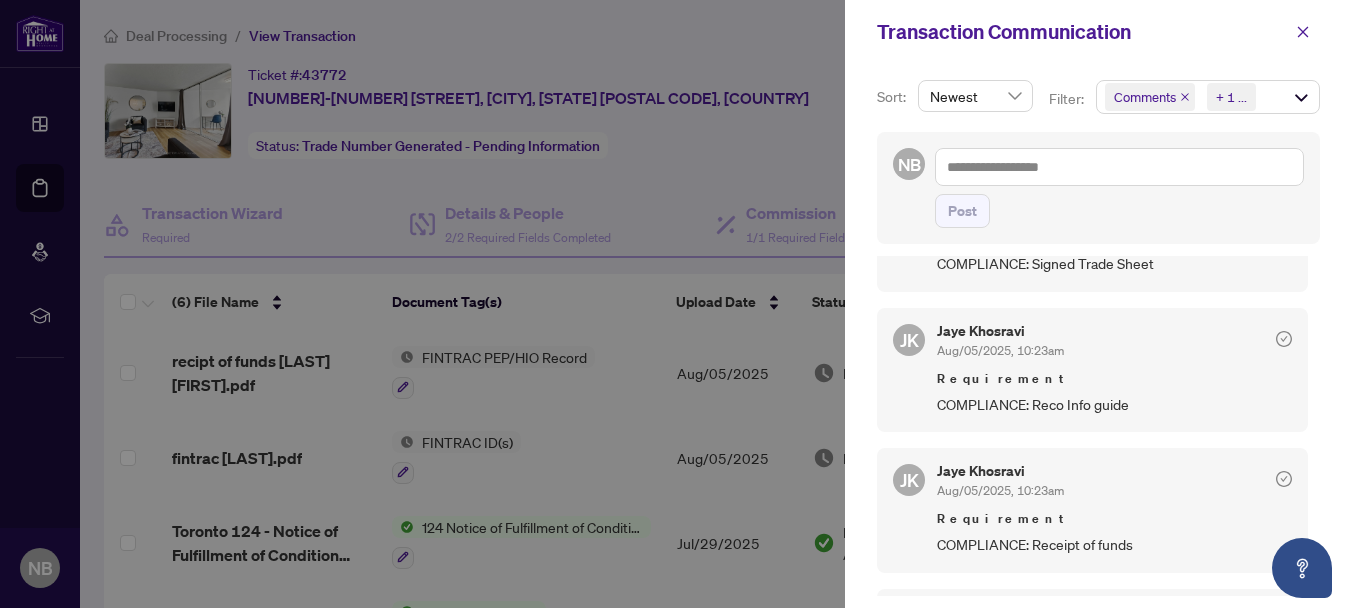 scroll, scrollTop: 0, scrollLeft: 0, axis: both 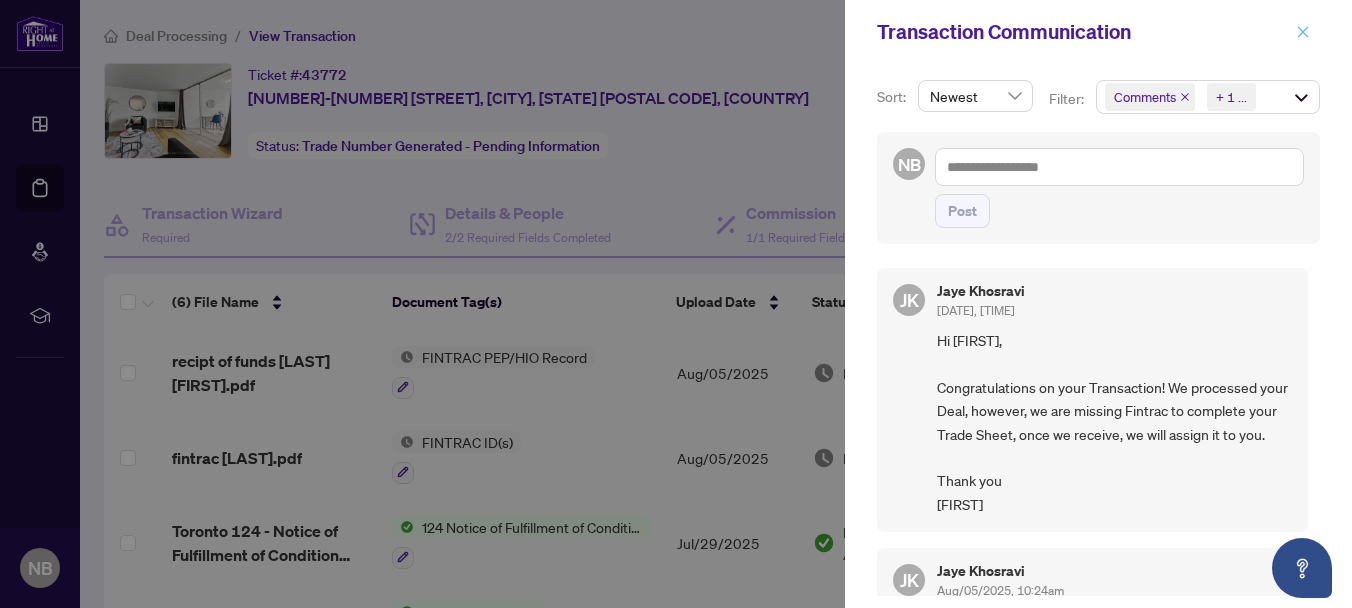 click 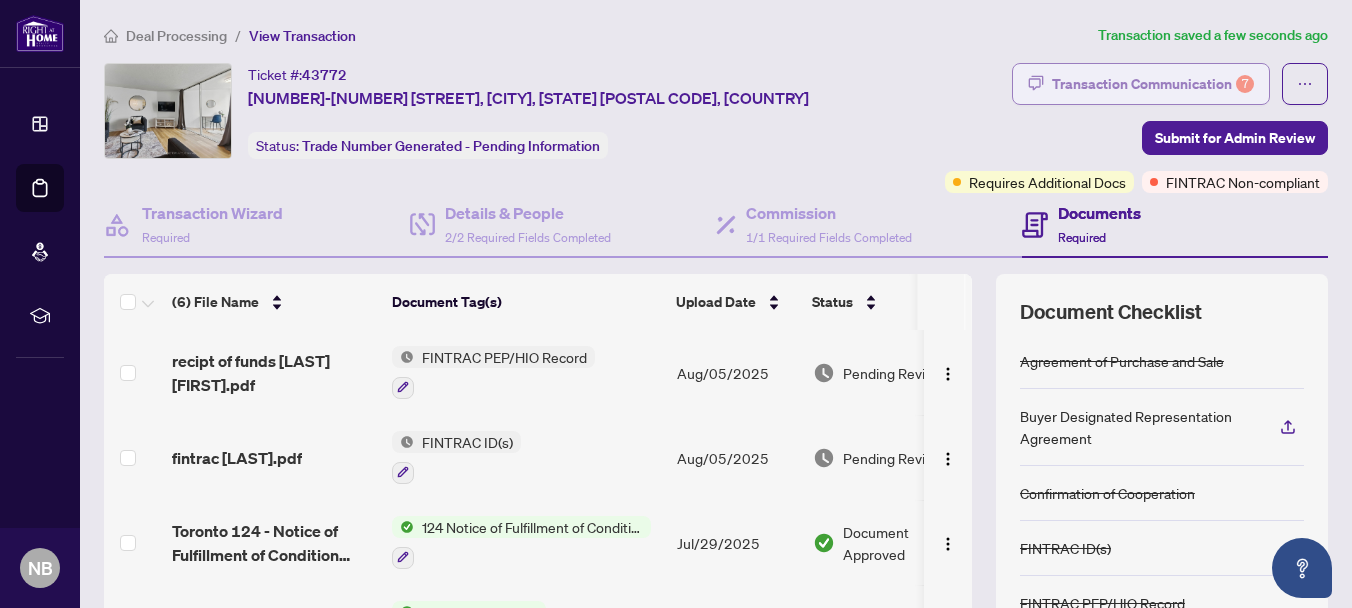 click on "Transaction Communication 7" at bounding box center (1153, 84) 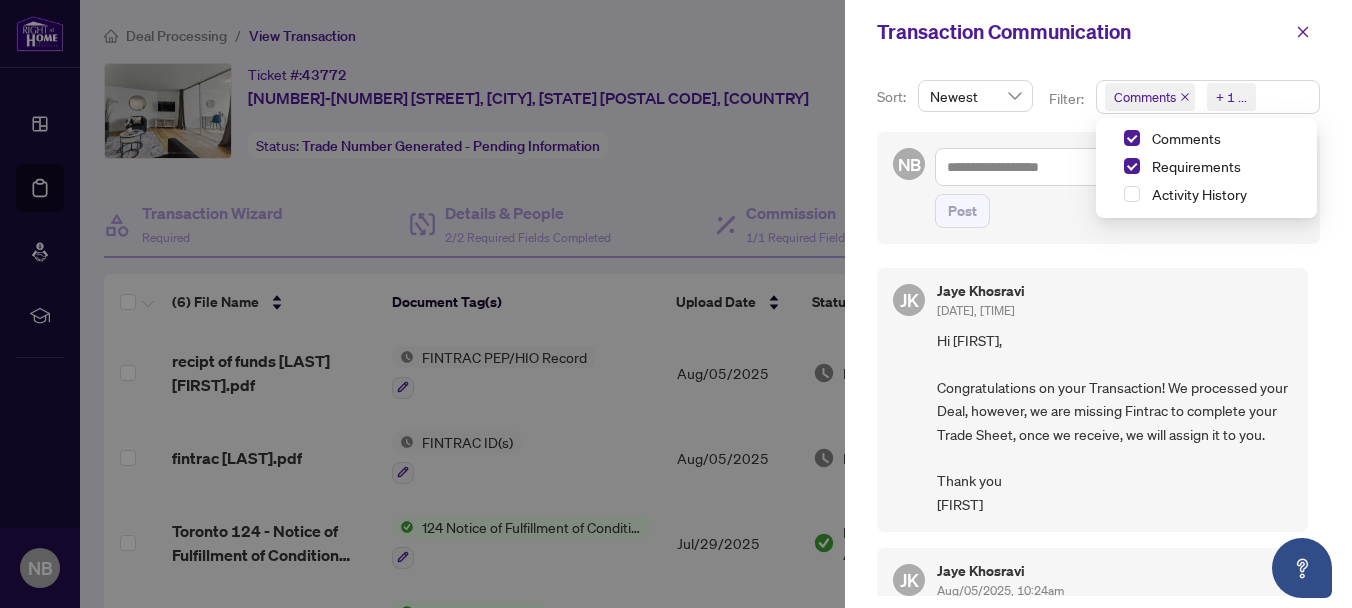click on "+ 1 ..." at bounding box center [1231, 97] 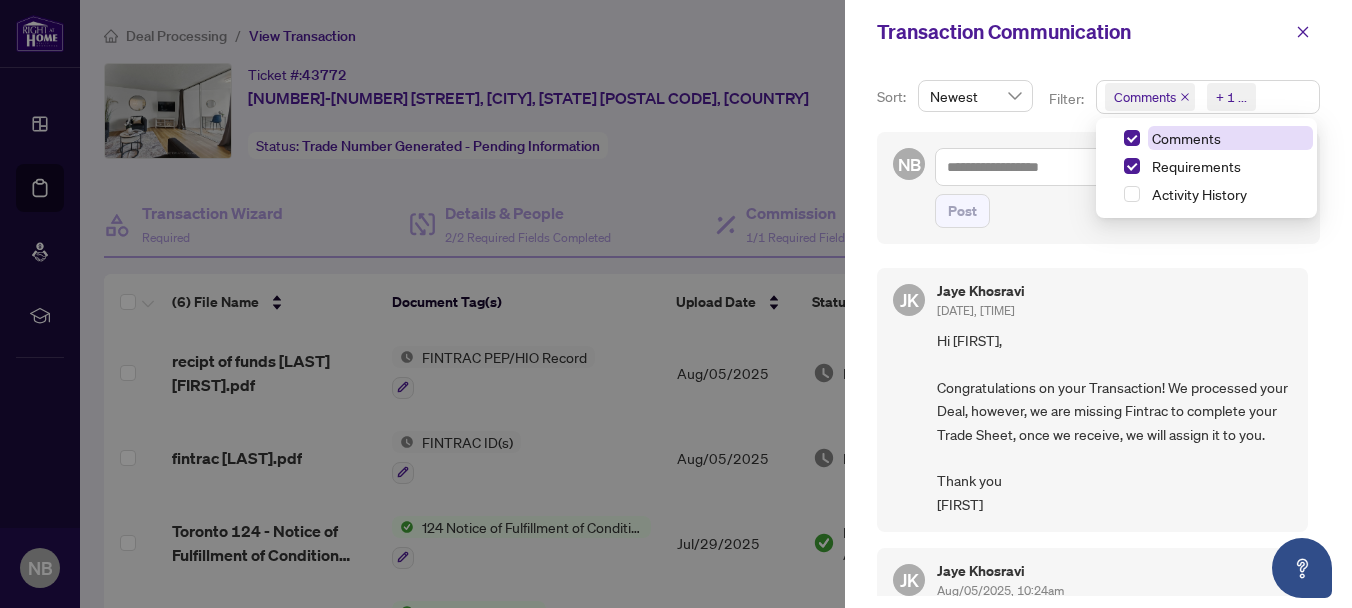 click on "Comments" at bounding box center [1186, 138] 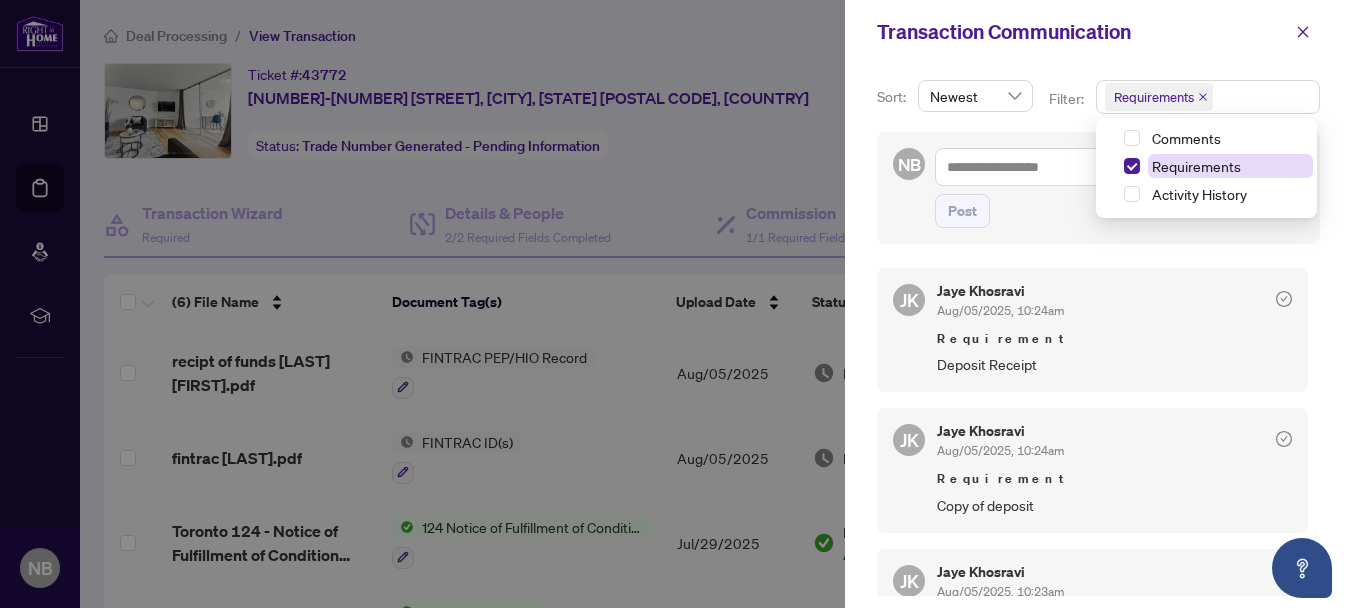 click on "Requirements" at bounding box center (1196, 166) 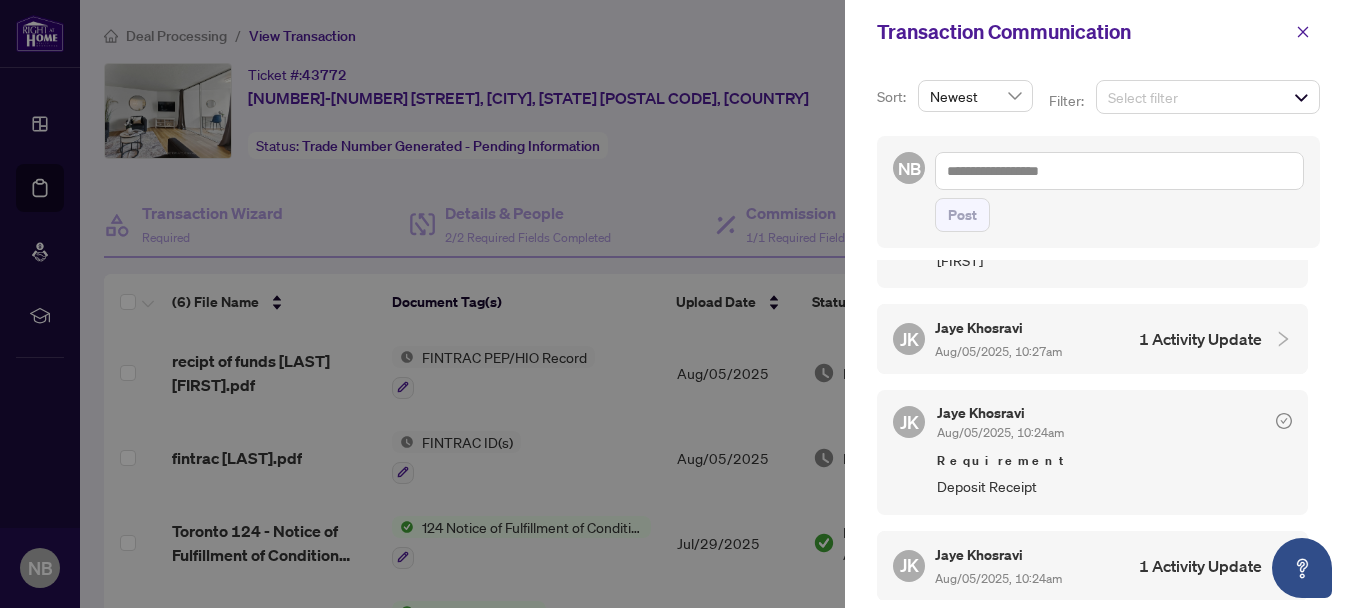 scroll, scrollTop: 555, scrollLeft: 0, axis: vertical 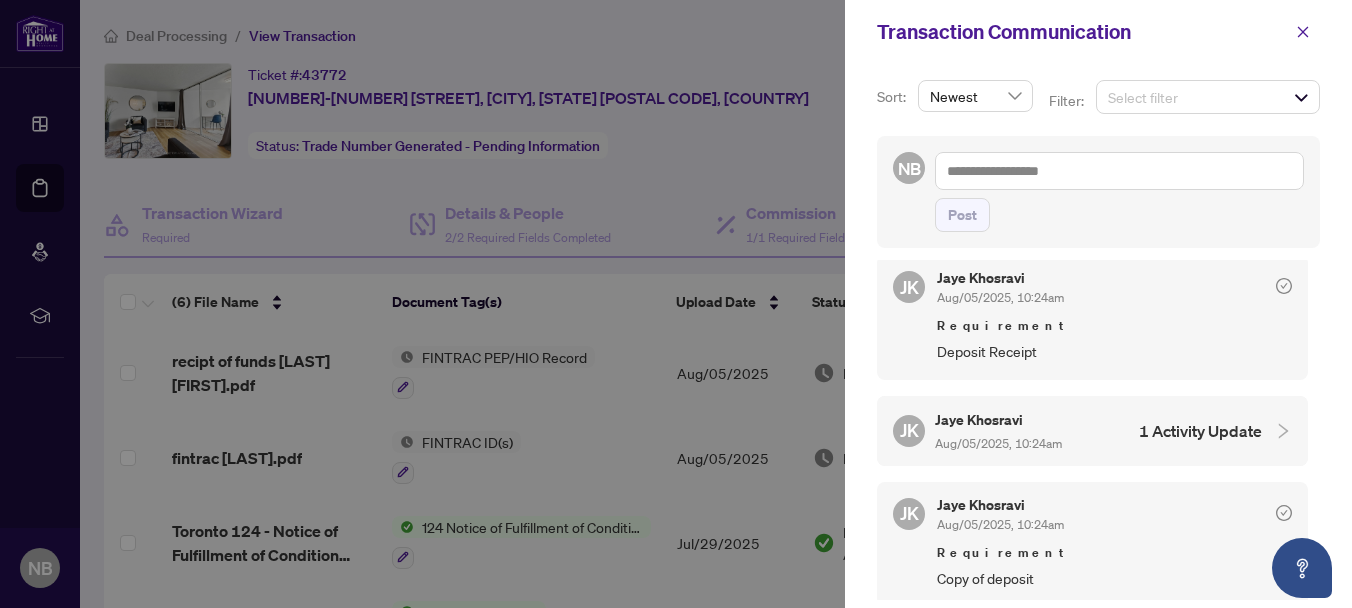 click on "1 Activity Update" at bounding box center [1200, 431] 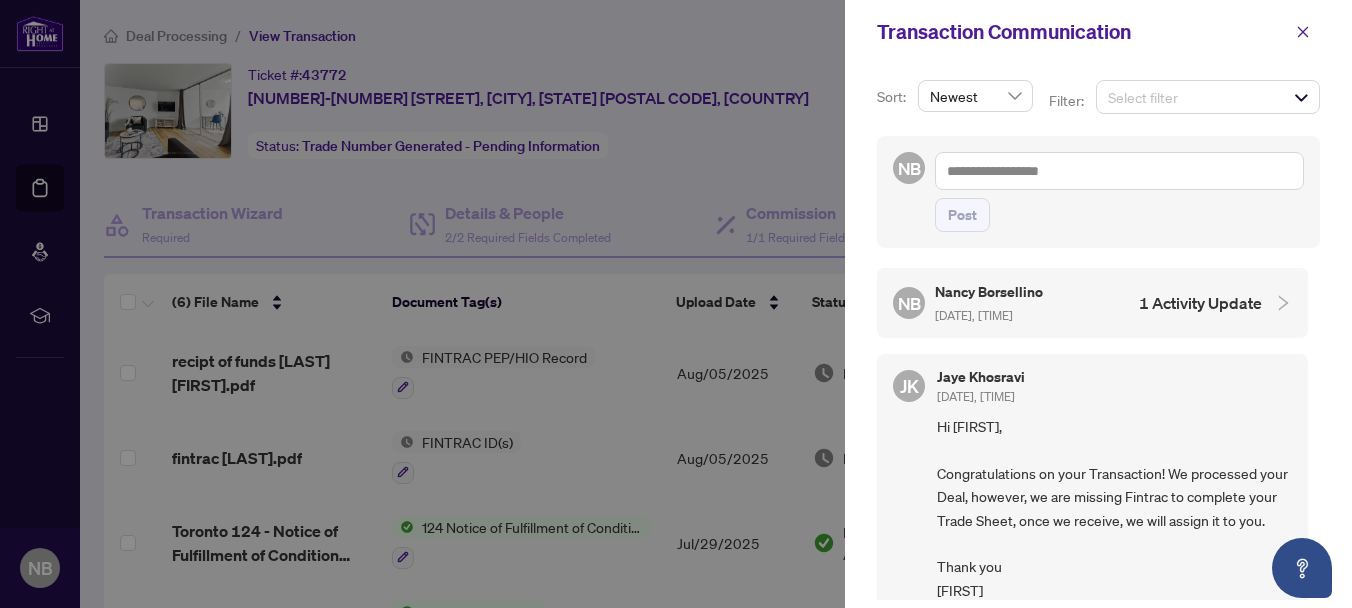 scroll, scrollTop: 0, scrollLeft: 0, axis: both 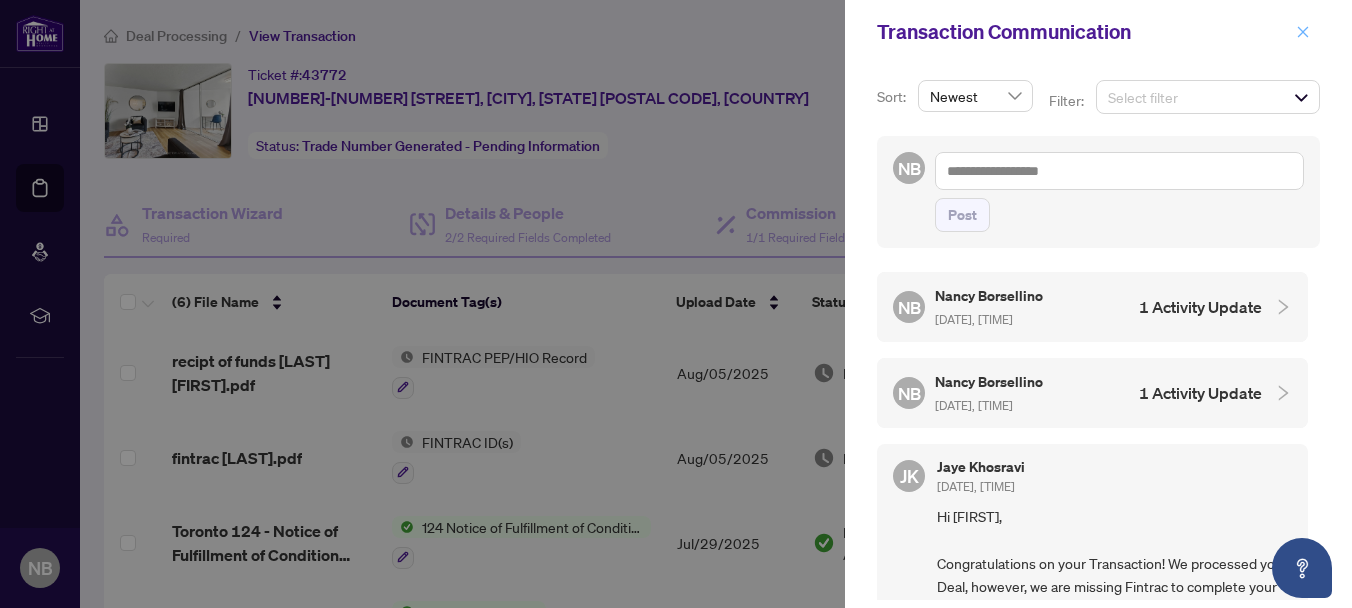 click at bounding box center [1303, 32] 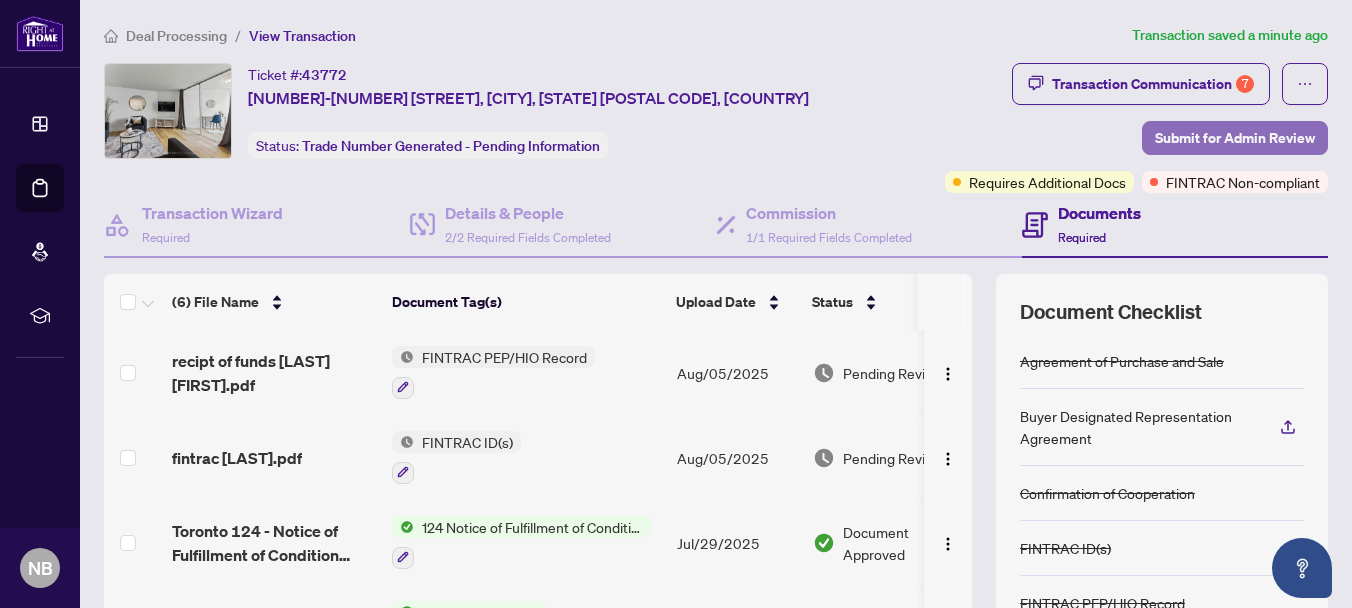 click on "Submit for Admin Review" at bounding box center (1235, 138) 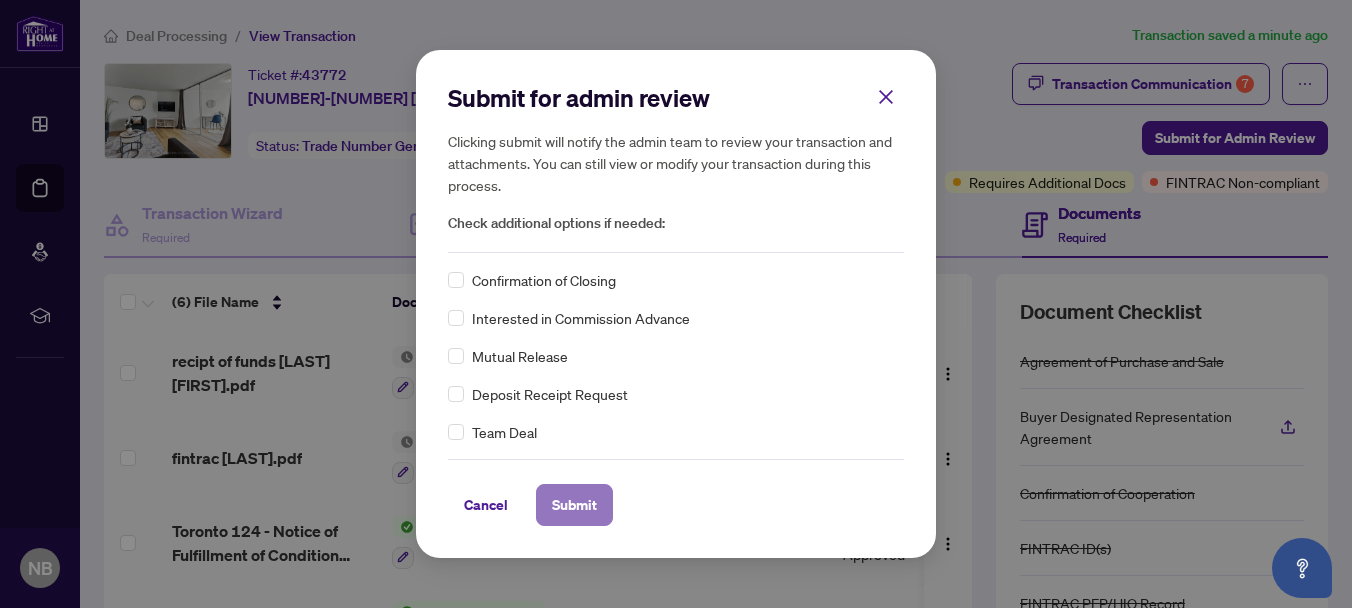 click on "Submit" at bounding box center [574, 505] 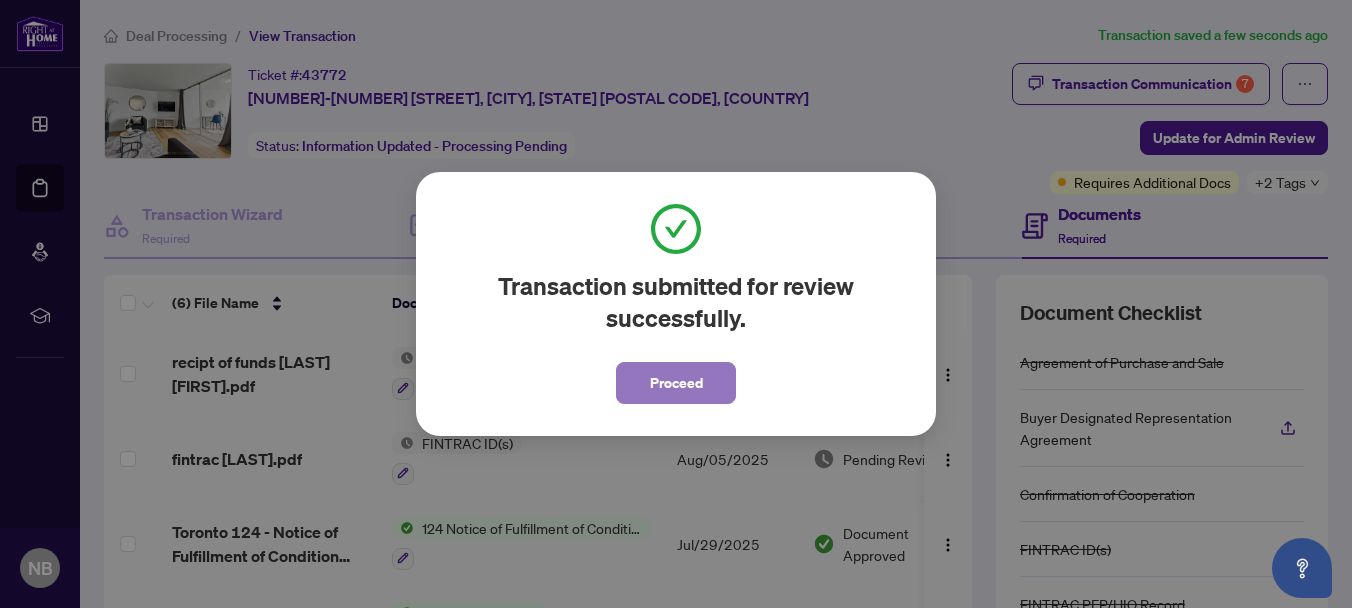 click on "Proceed" at bounding box center [676, 383] 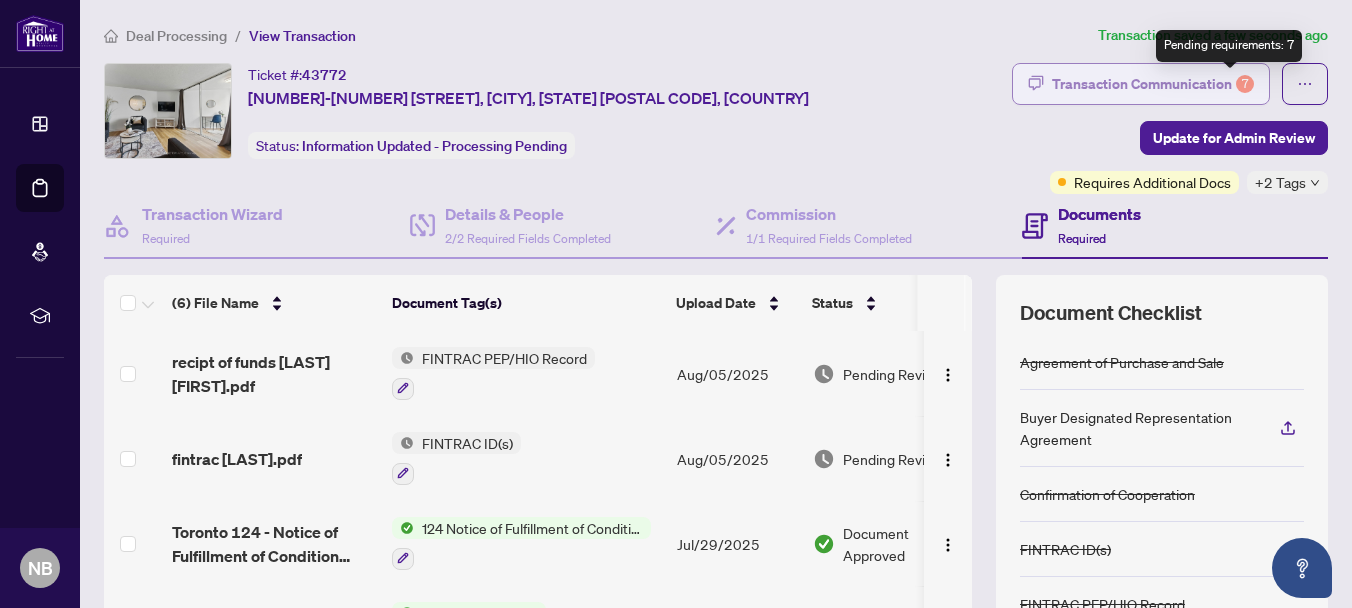 click on "7" at bounding box center (1245, 84) 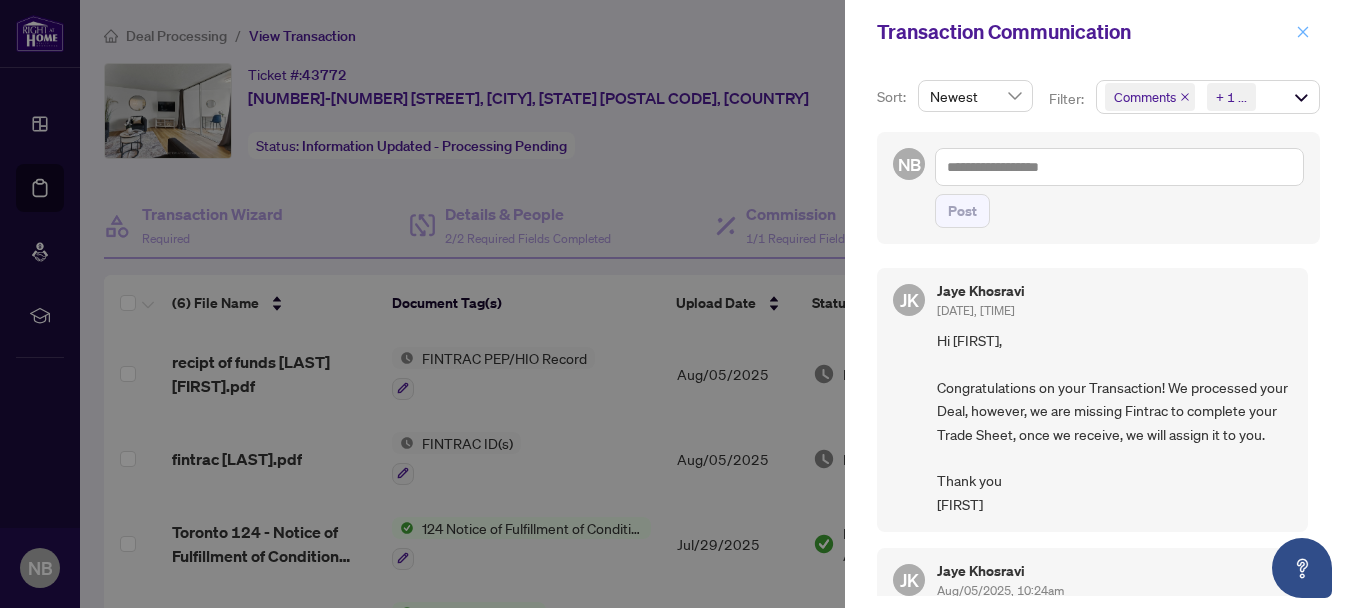 click at bounding box center [1303, 32] 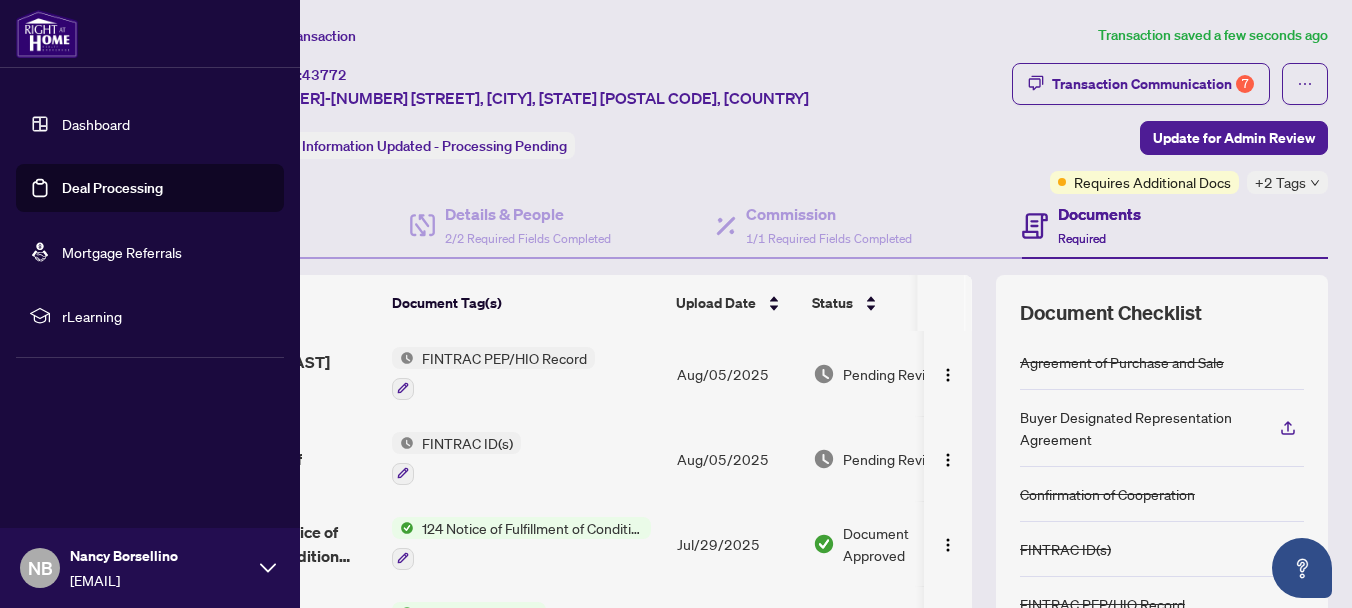 click on "Dashboard" at bounding box center [96, 124] 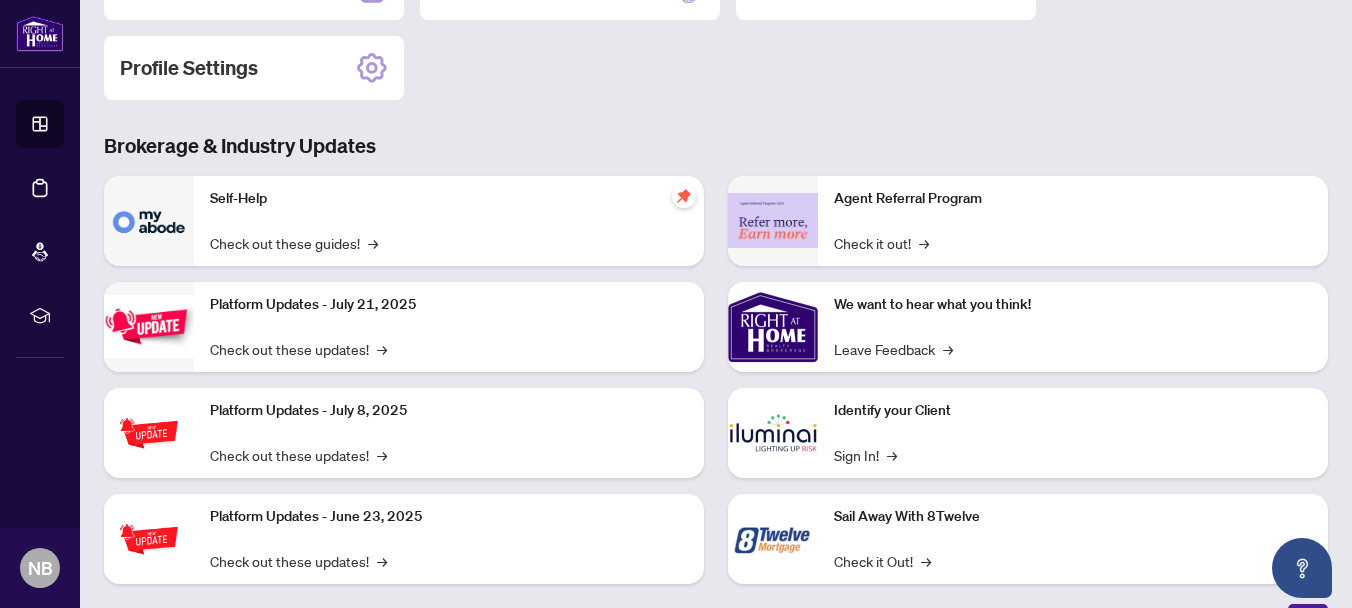 scroll, scrollTop: 290, scrollLeft: 0, axis: vertical 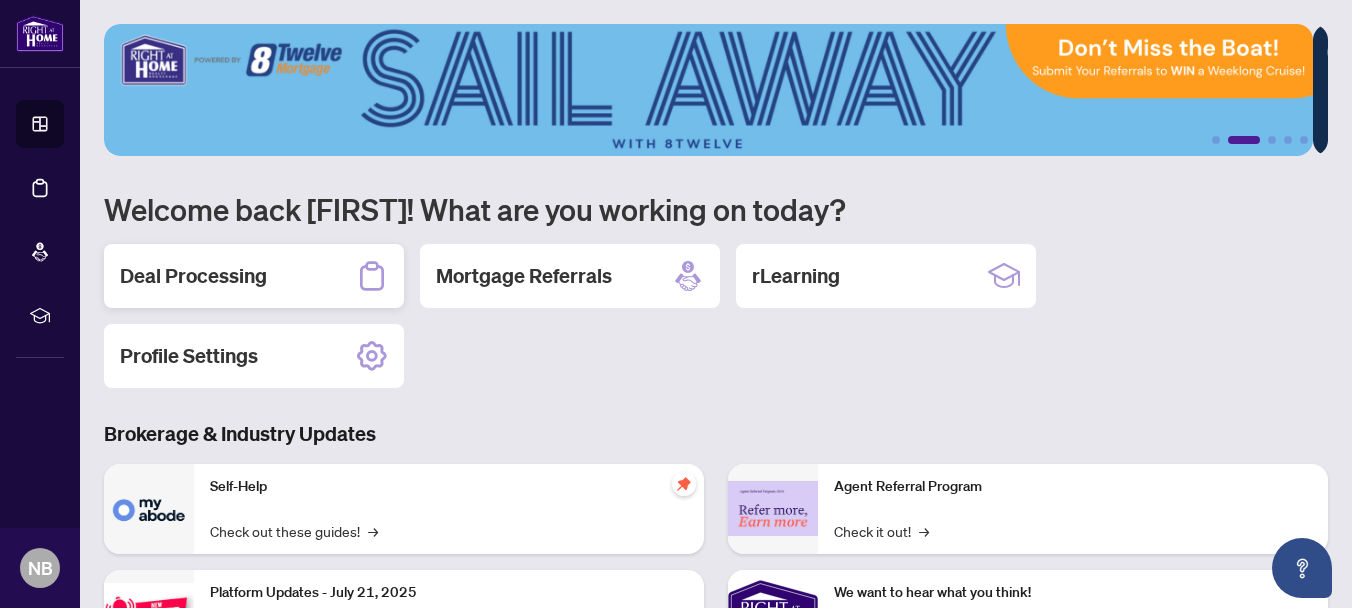 click on "Deal Processing" at bounding box center [193, 276] 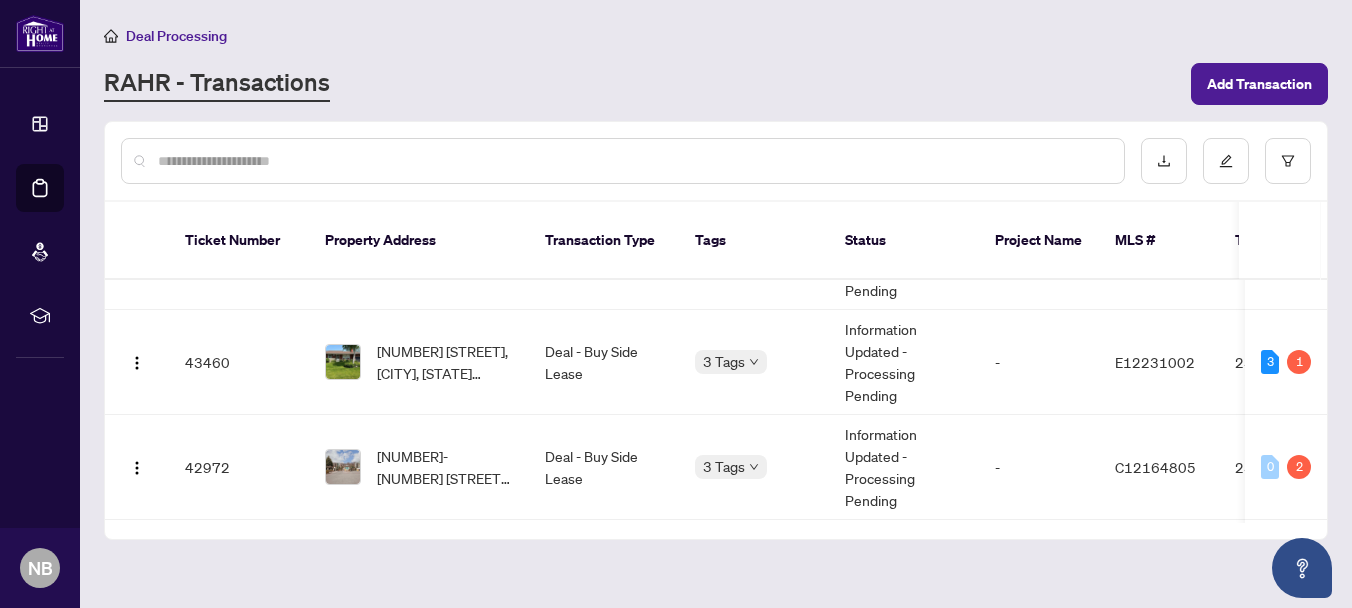 scroll, scrollTop: 0, scrollLeft: 0, axis: both 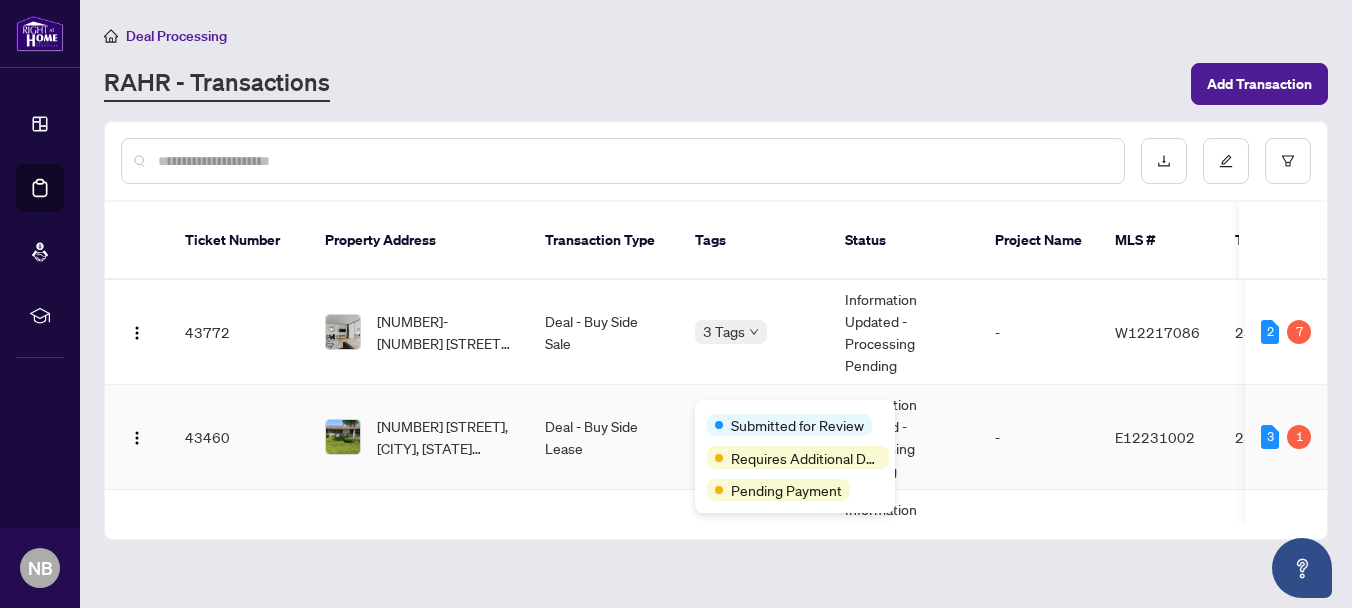 click on "Submitted for Review" at bounding box center [795, 424] 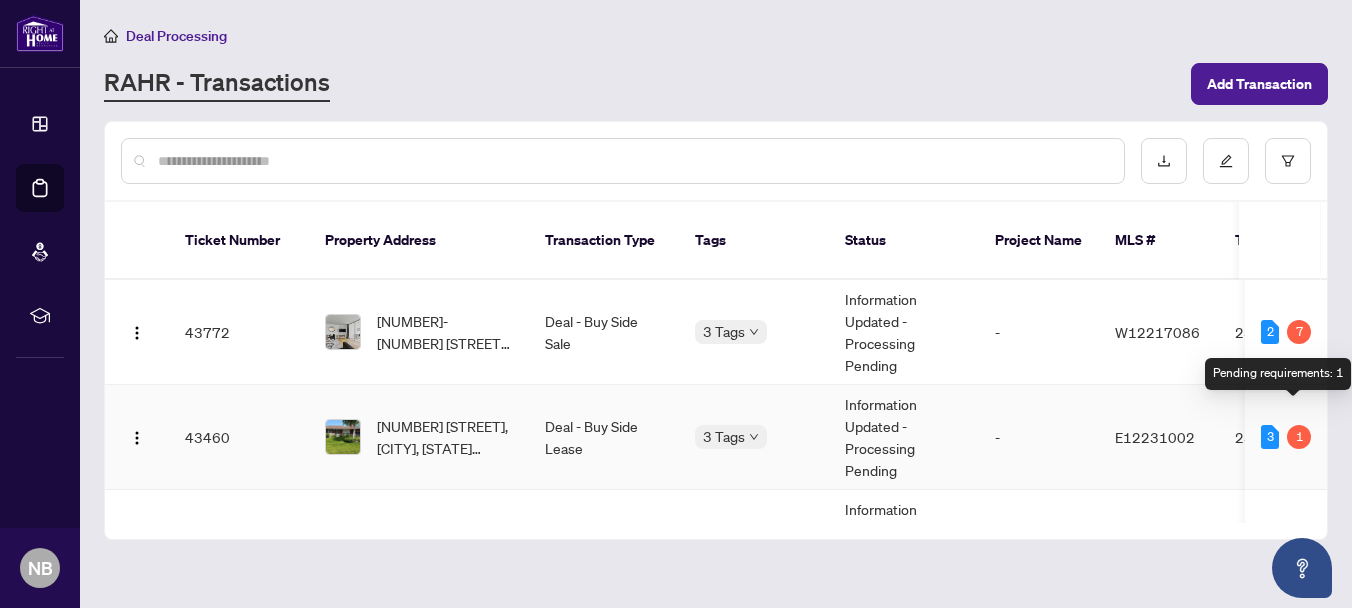 click on "1" at bounding box center (1299, 437) 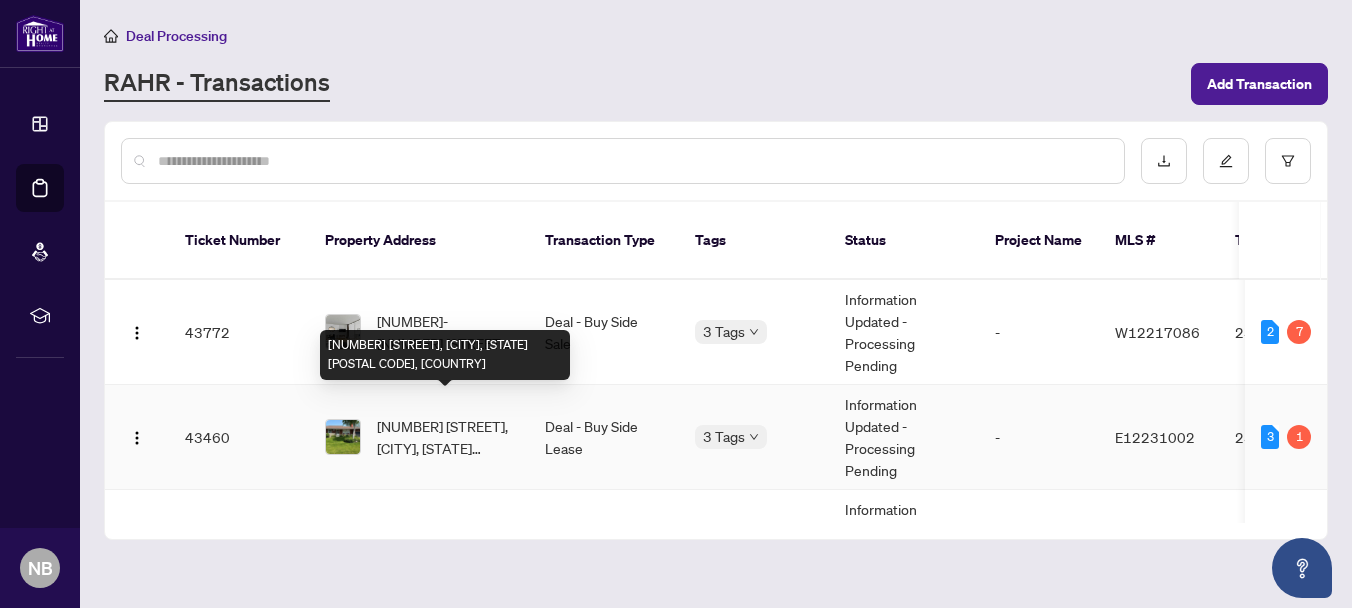 click on "[NUMBER] [STREET], [CITY], [STATE] [POSTAL CODE], [COUNTRY]" at bounding box center [445, 437] 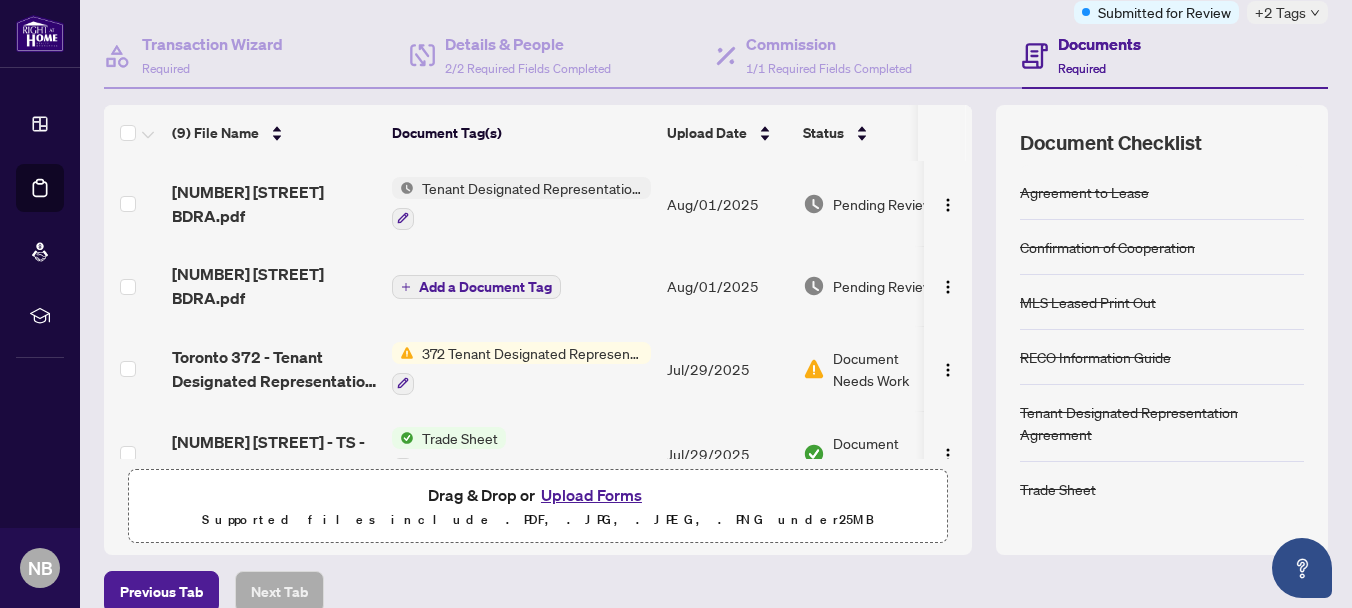 scroll, scrollTop: 0, scrollLeft: 0, axis: both 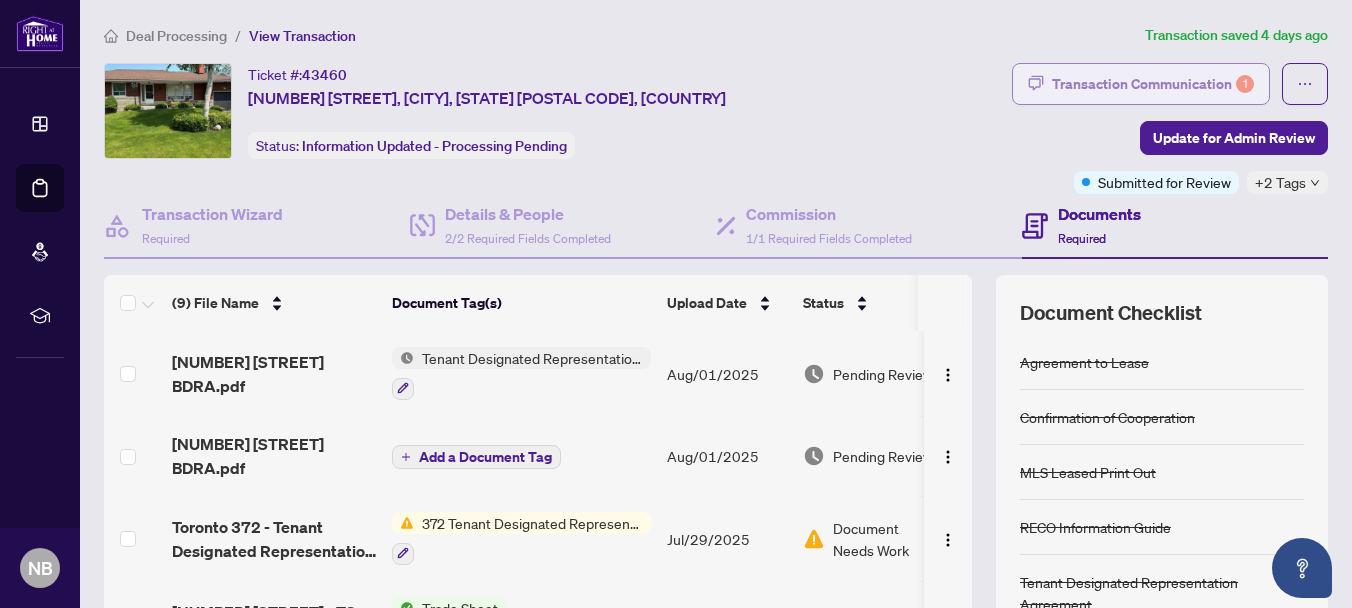click on "Transaction Communication 1" at bounding box center [1153, 84] 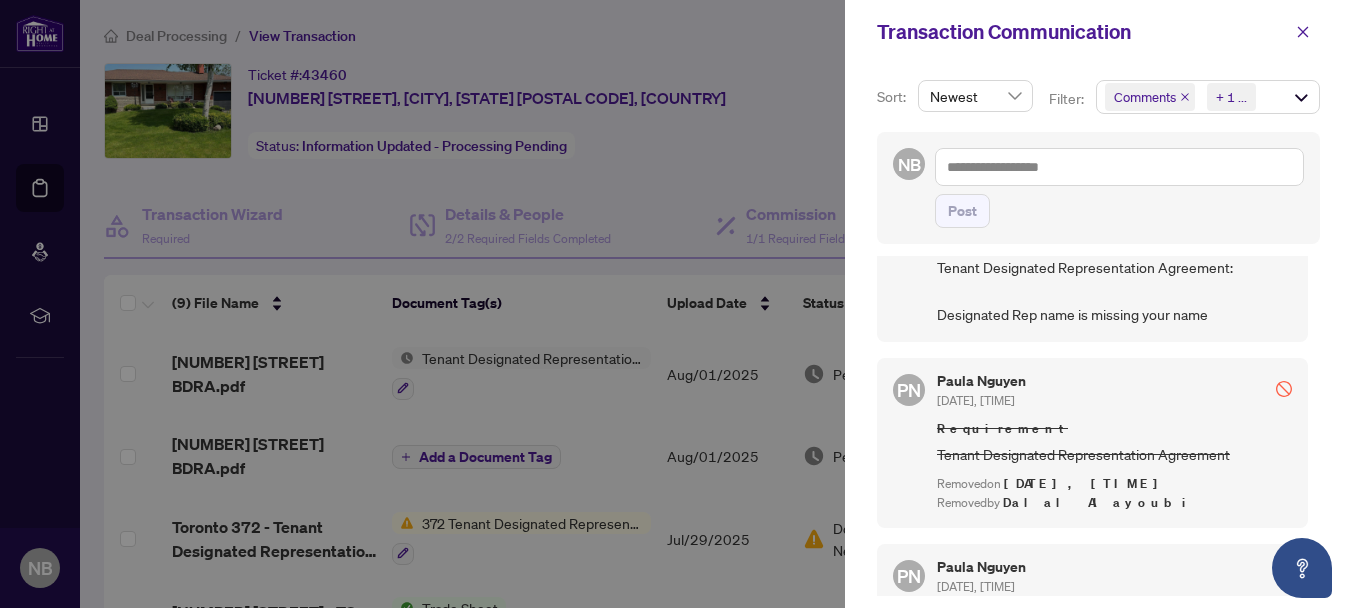 scroll, scrollTop: 0, scrollLeft: 0, axis: both 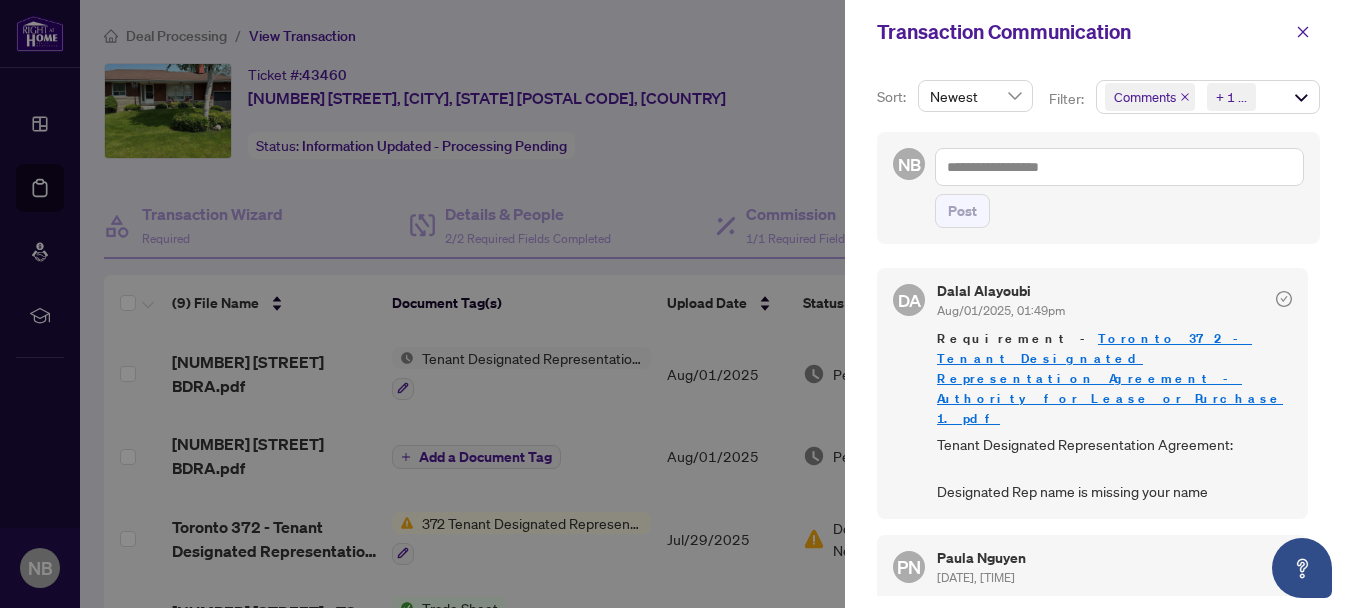click on "Toronto 372 - Tenant Designated Representation Agreement - Authority for Lease or Purchase 1.pdf" at bounding box center [1110, 378] 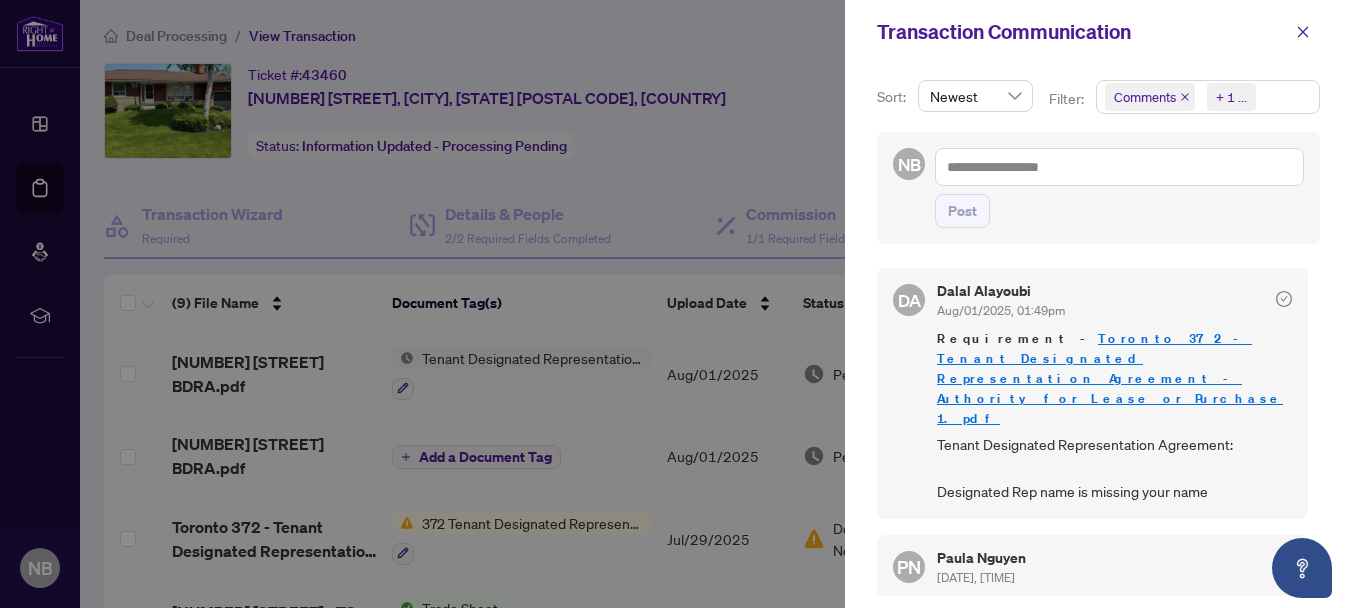 click on "+ 1 ..." at bounding box center (1231, 97) 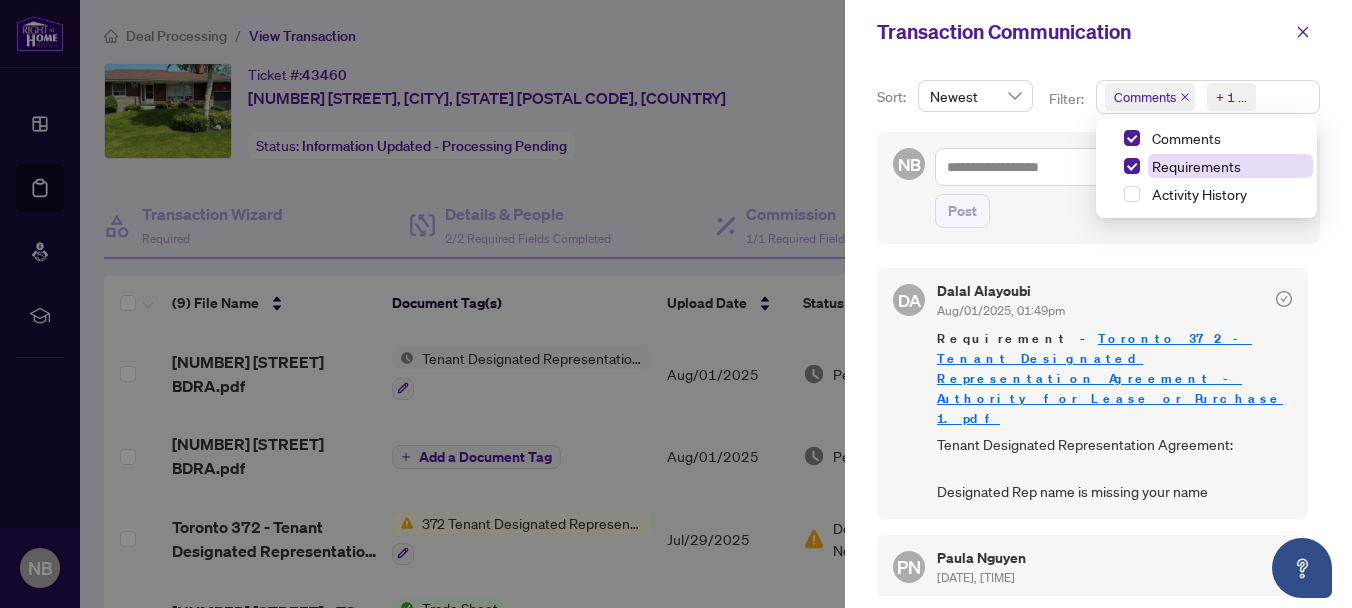 click on "Requirements" at bounding box center [1196, 166] 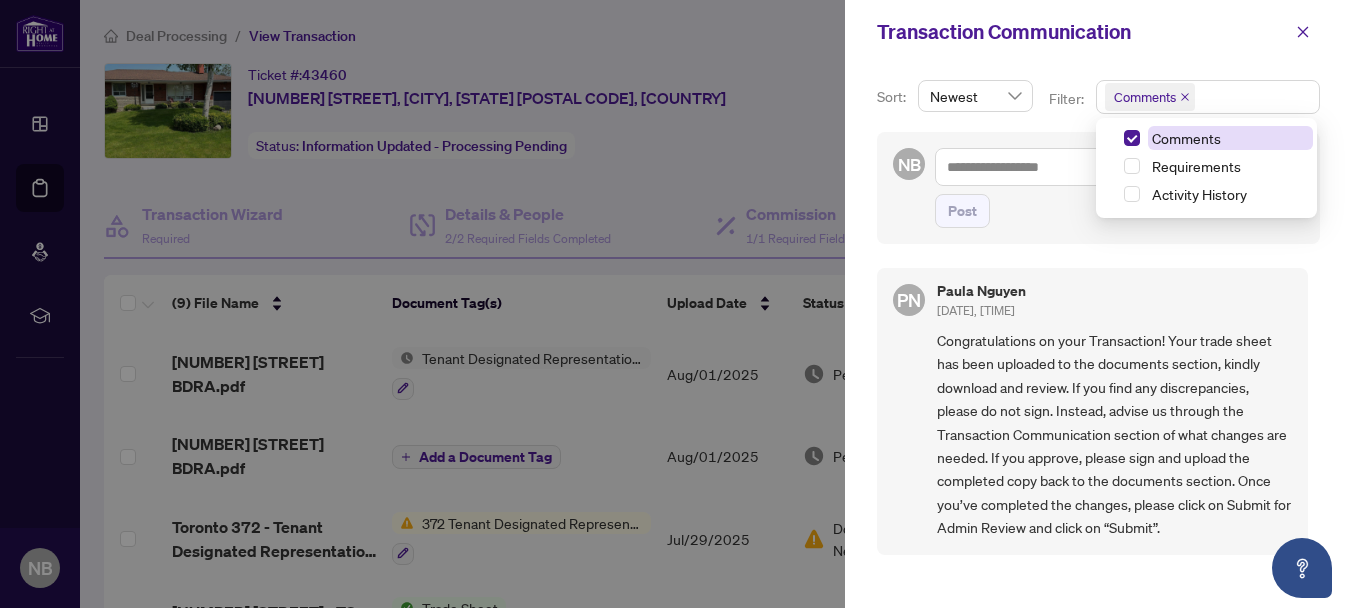 click on "Comments" at bounding box center (1186, 138) 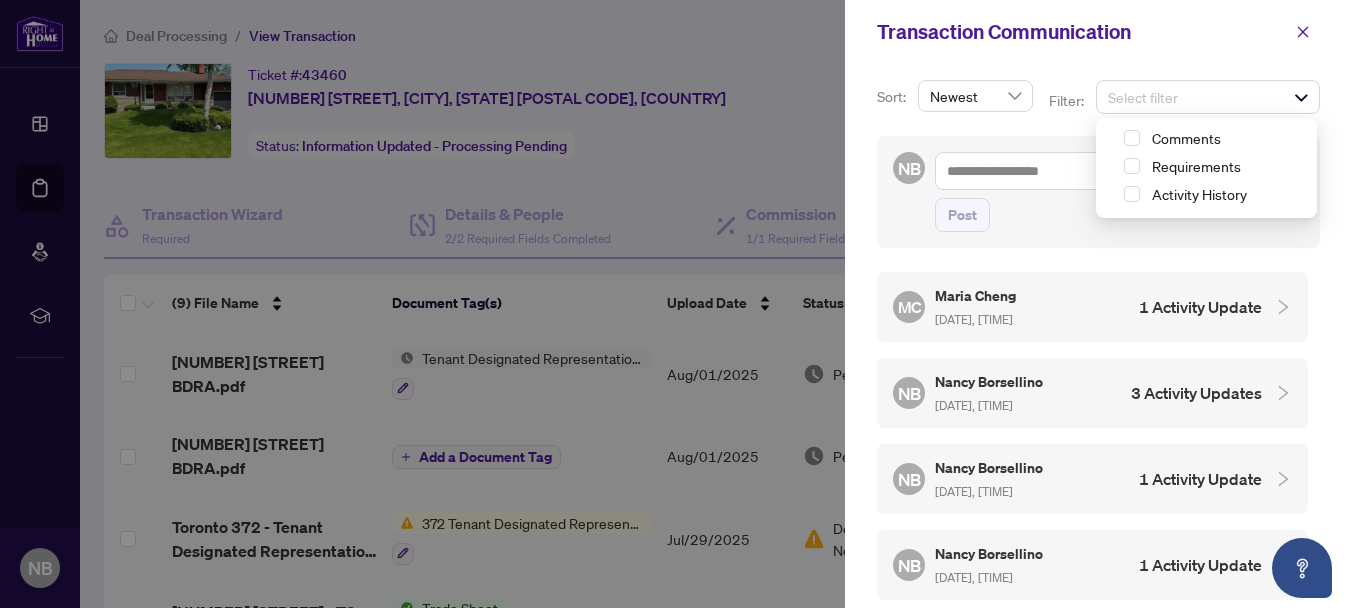 click on "1 Activity Update" at bounding box center (1200, 307) 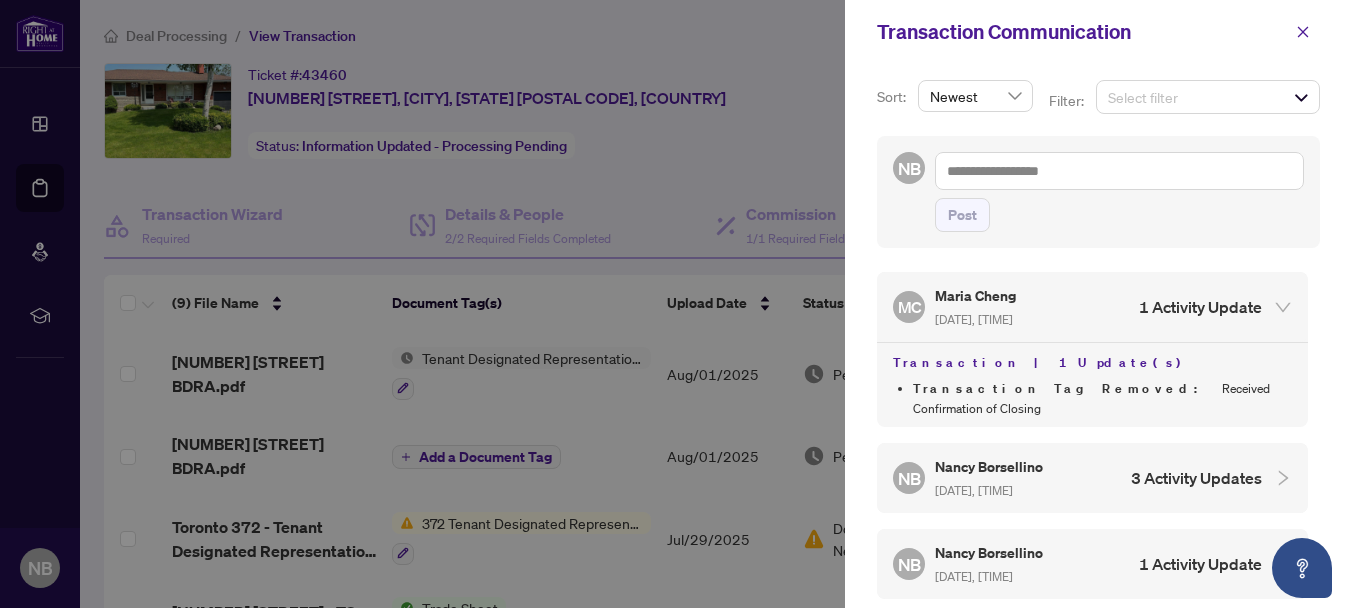 click at bounding box center [1277, 478] 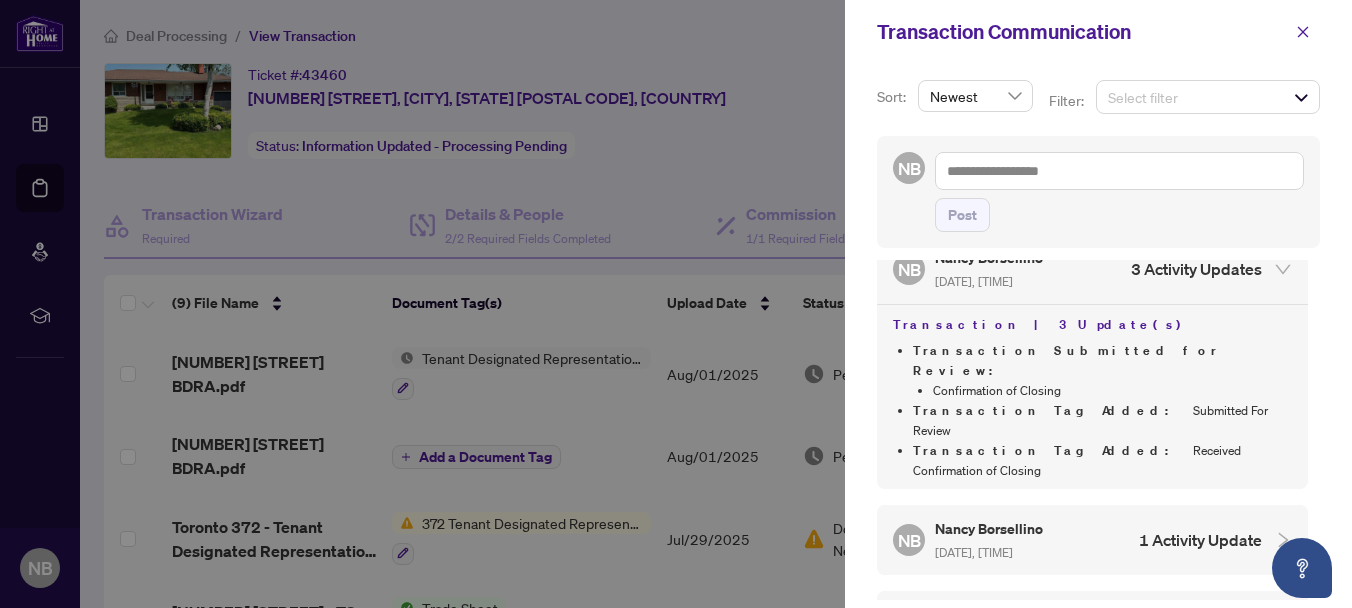 scroll, scrollTop: 214, scrollLeft: 0, axis: vertical 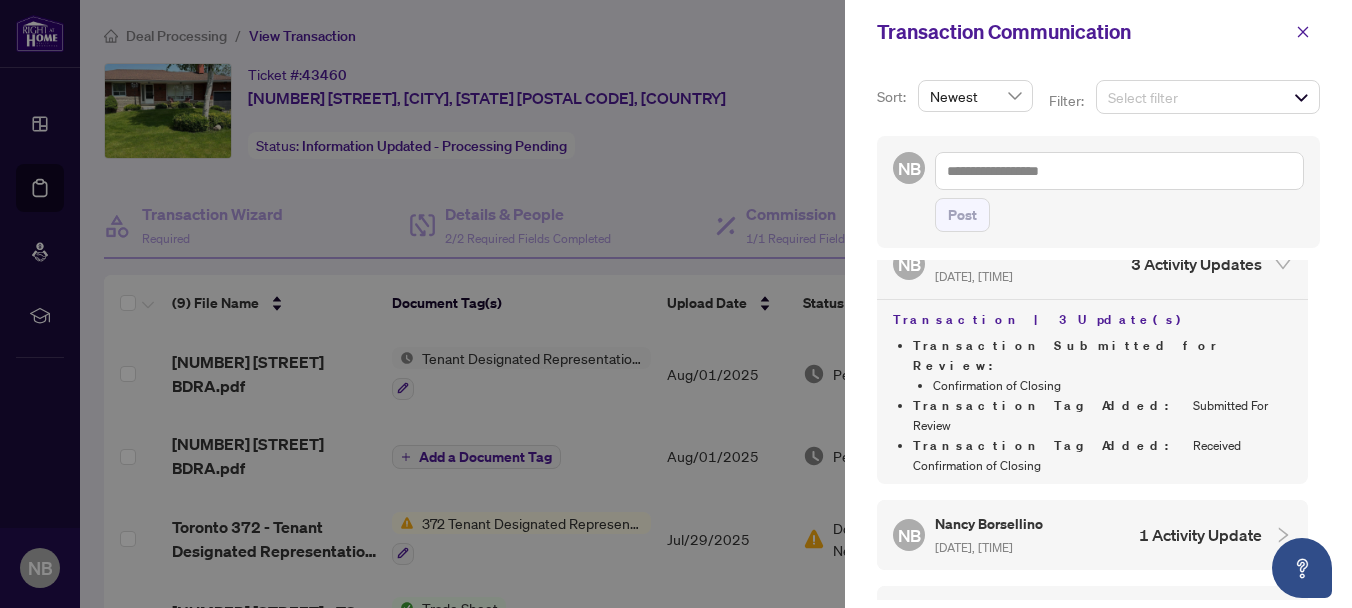 click 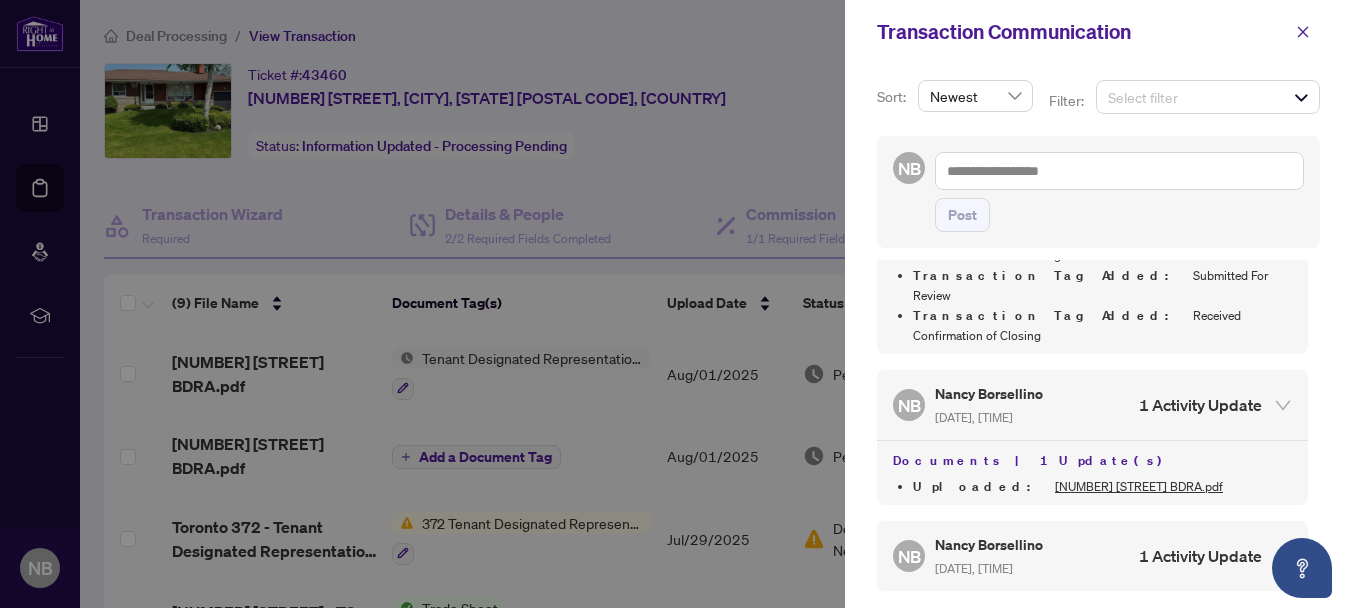 scroll, scrollTop: 357, scrollLeft: 0, axis: vertical 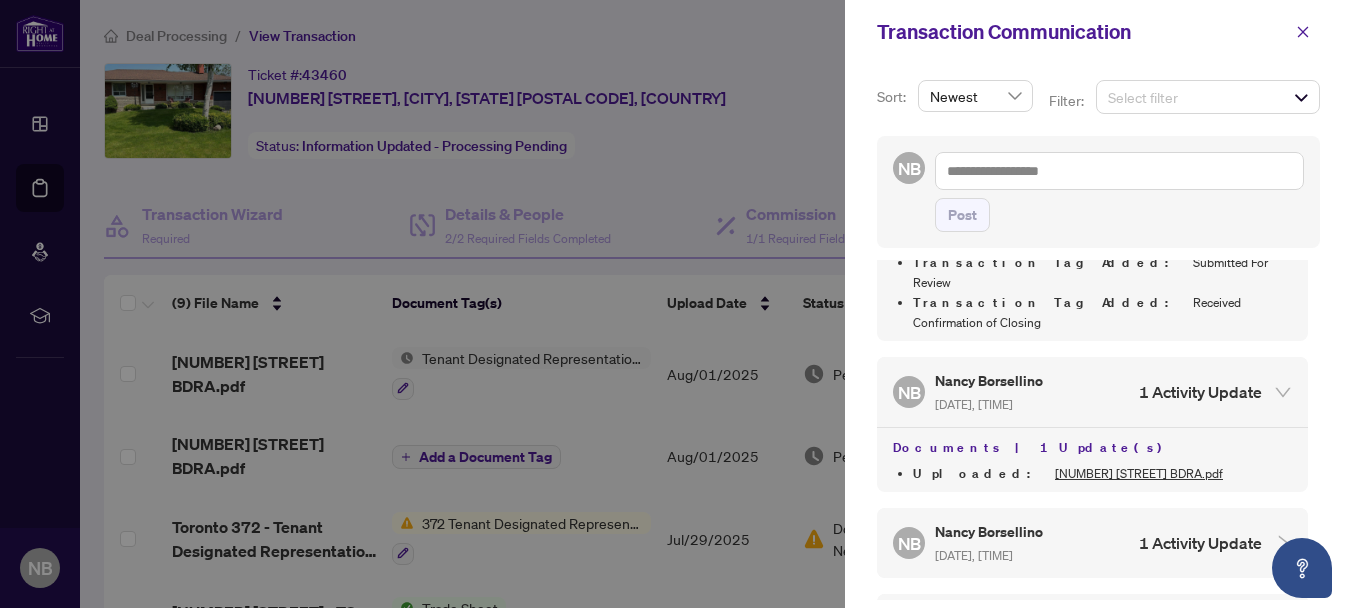 click 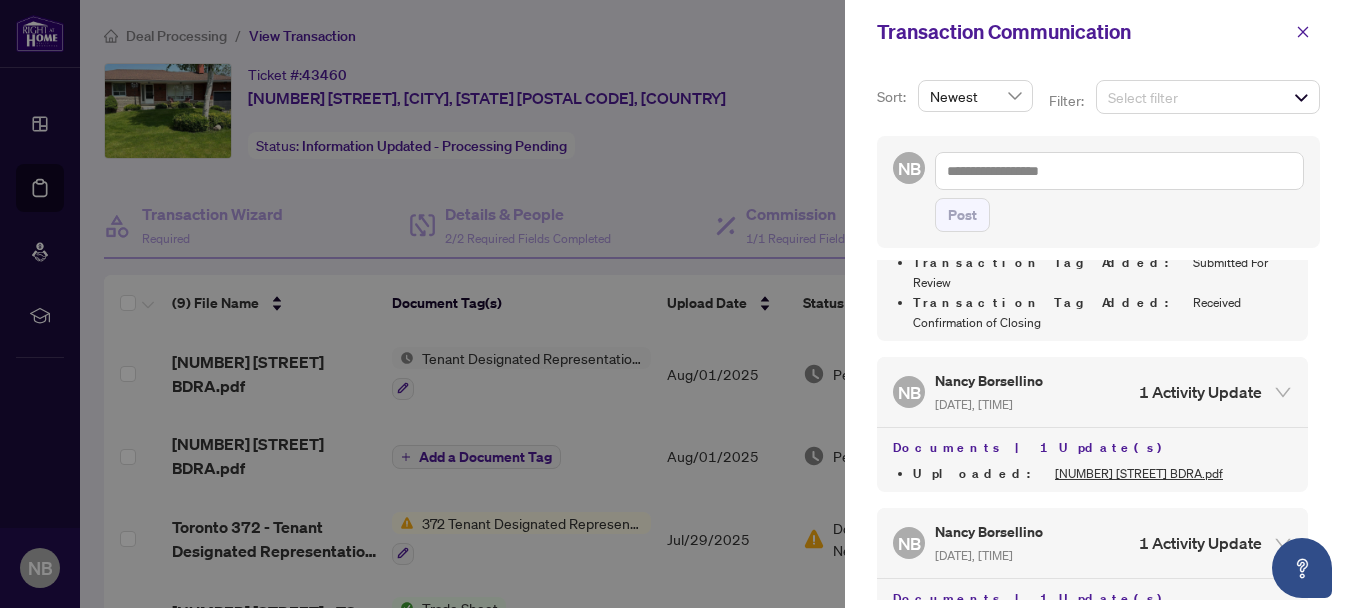 drag, startPoint x: 1316, startPoint y: 352, endPoint x: 1314, endPoint y: 375, distance: 23.086792 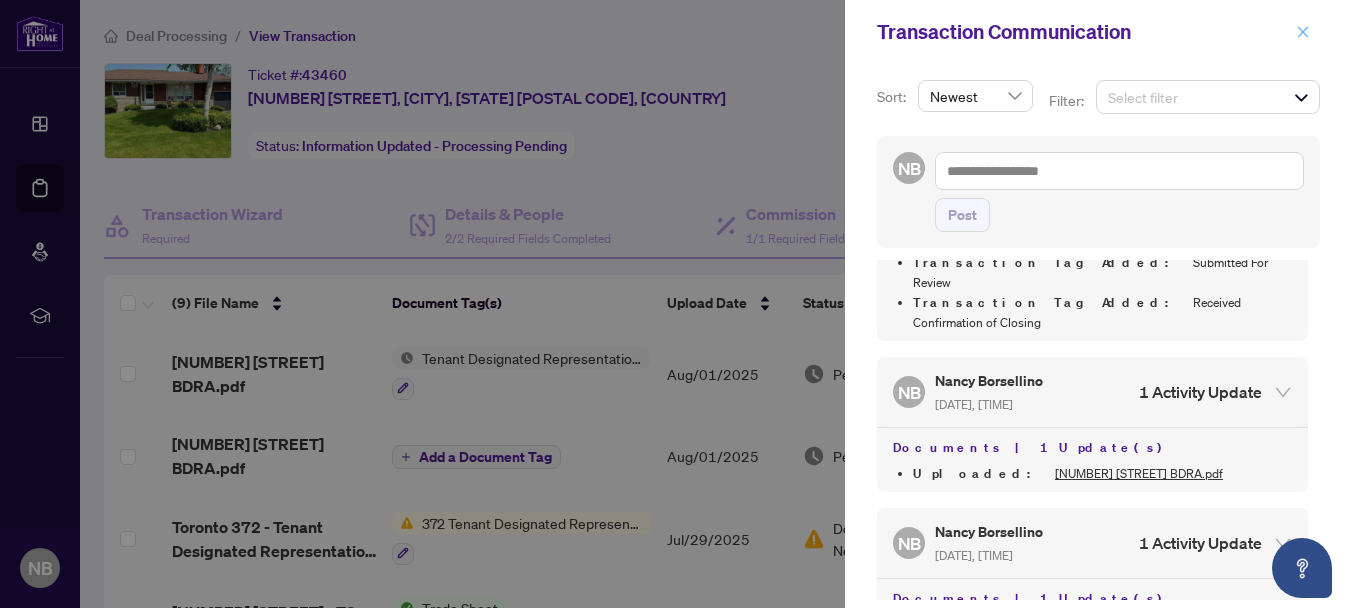 click at bounding box center (1303, 32) 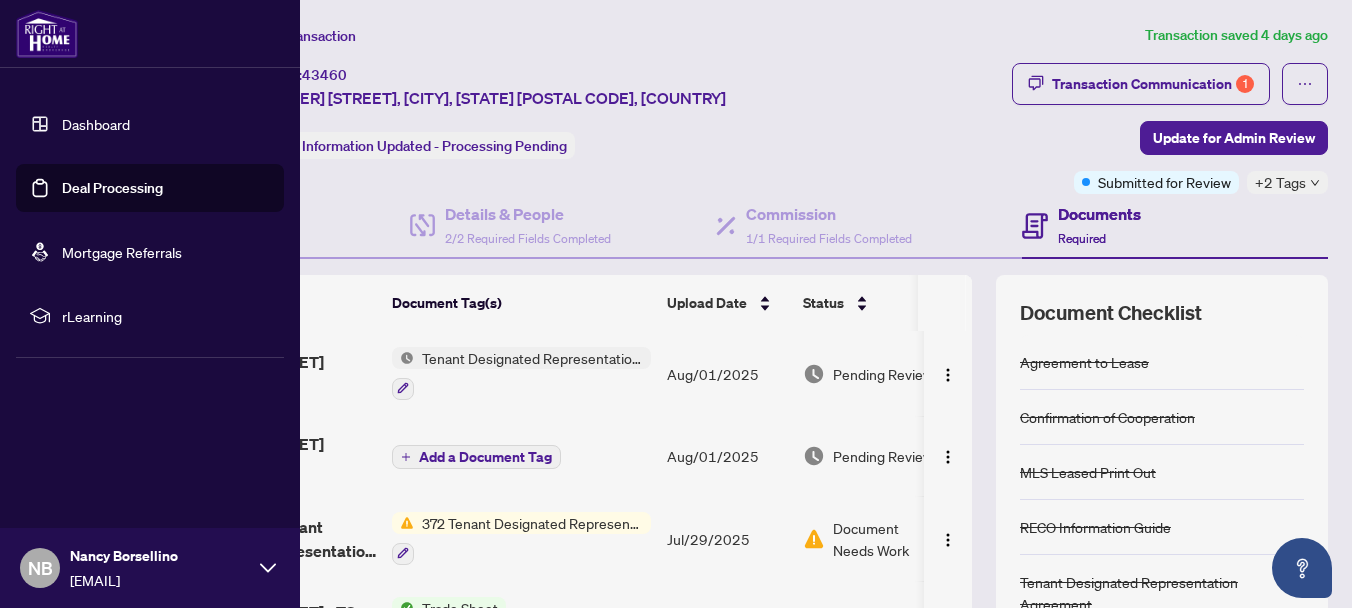 click on "Dashboard" at bounding box center (96, 124) 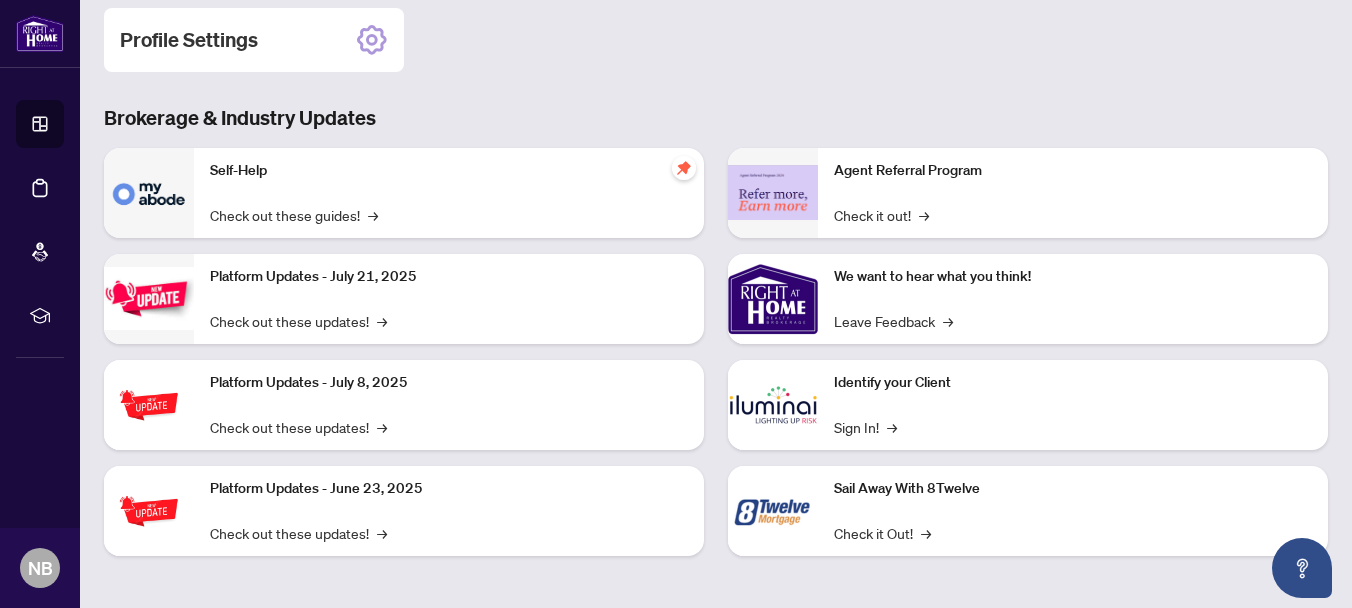 scroll, scrollTop: 0, scrollLeft: 0, axis: both 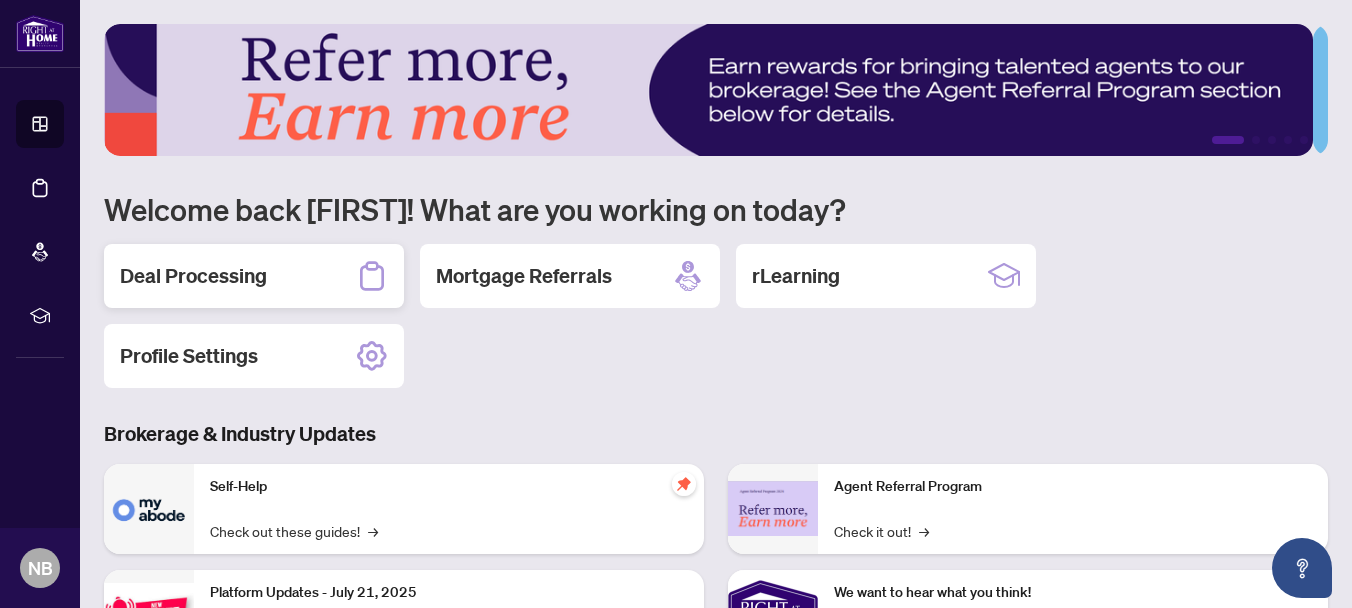 click on "Deal Processing" at bounding box center [193, 276] 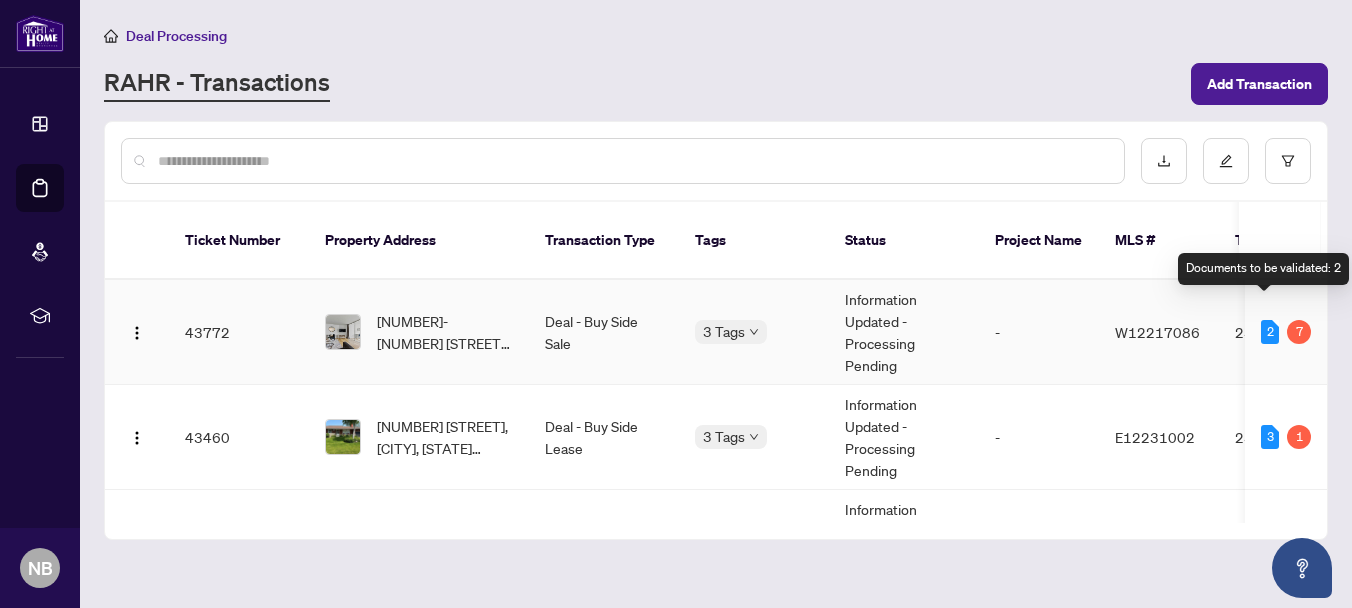 click on "2" at bounding box center (1270, 332) 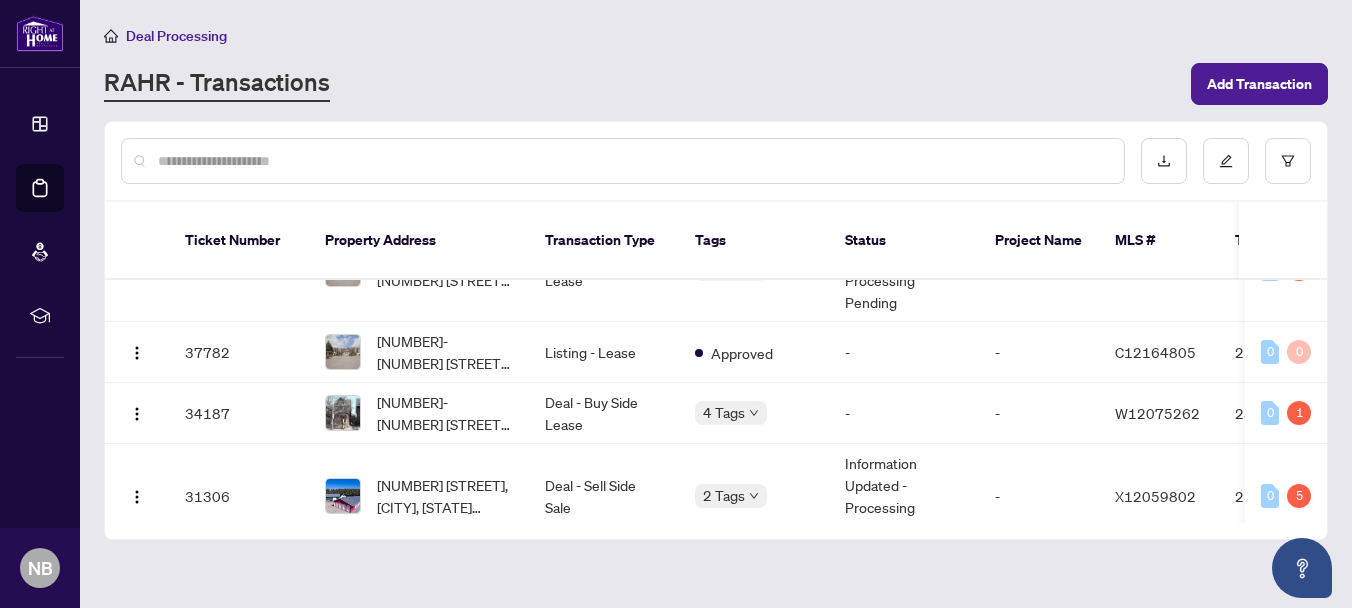 scroll, scrollTop: 236, scrollLeft: 0, axis: vertical 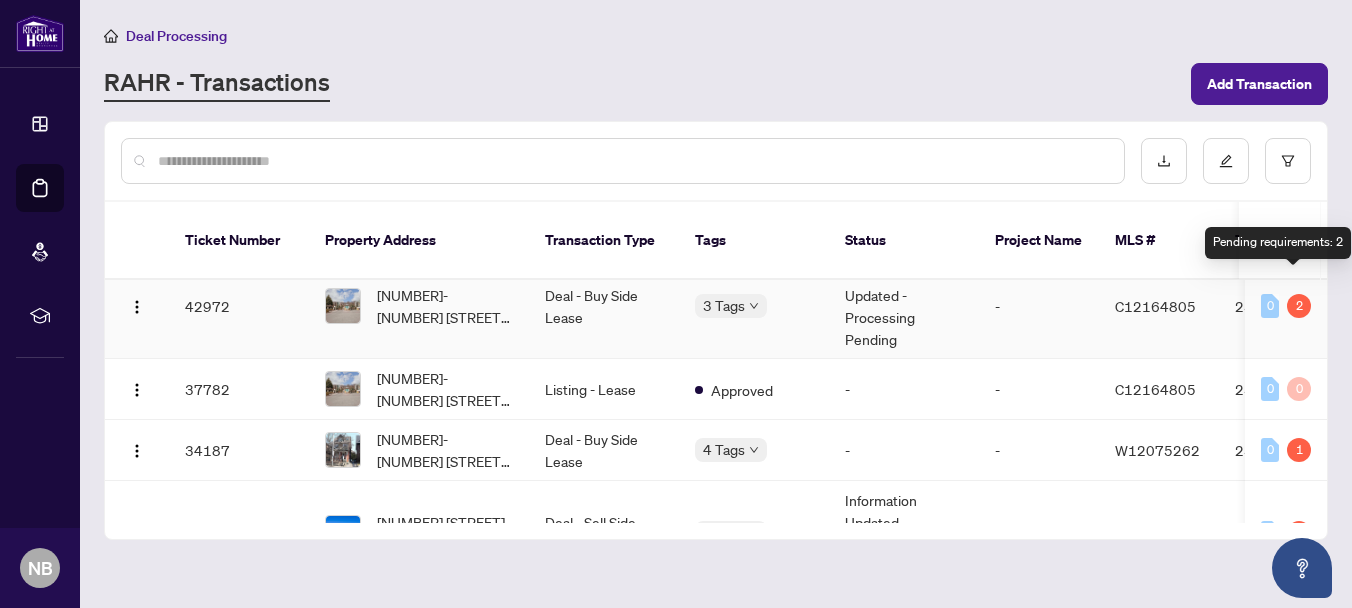 click on "2" at bounding box center [1299, 306] 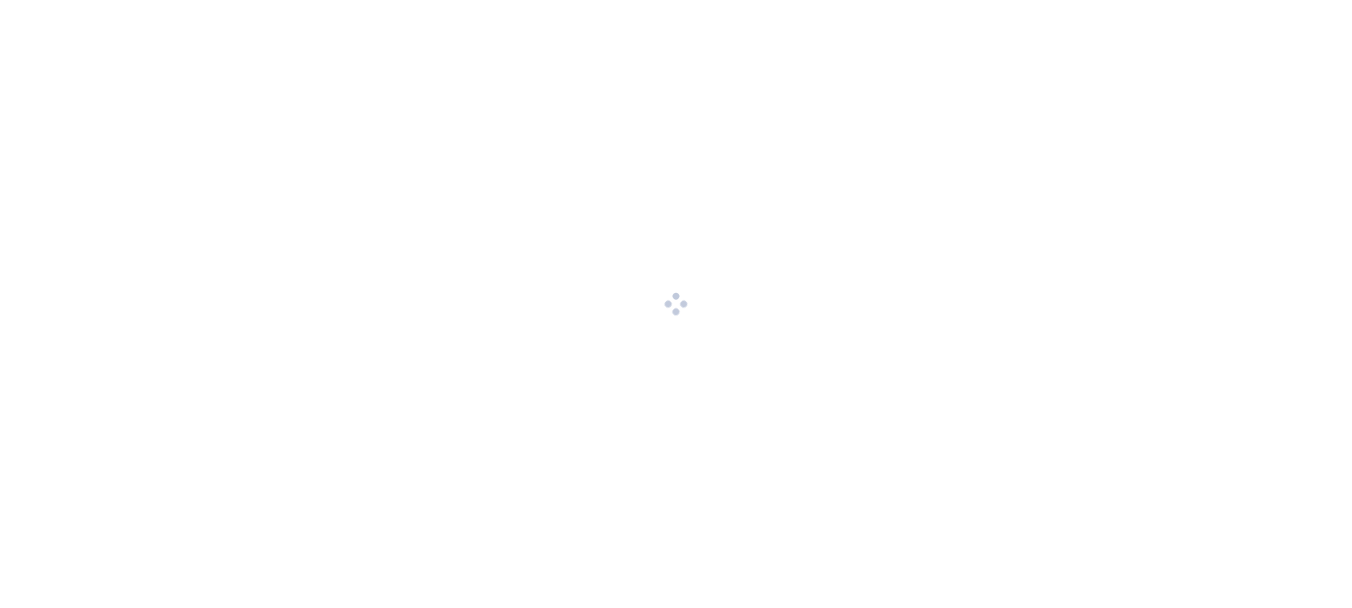 scroll, scrollTop: 0, scrollLeft: 0, axis: both 